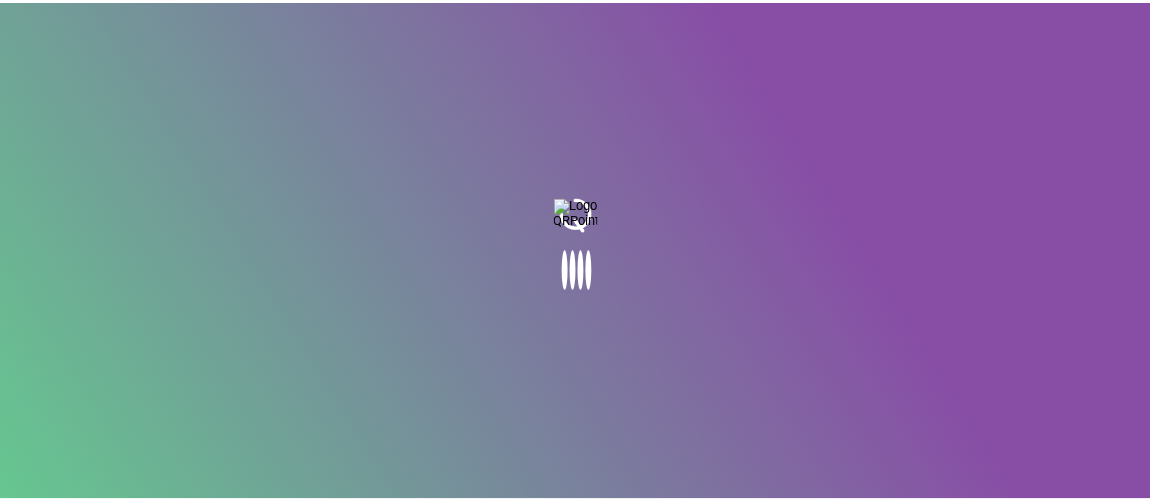 scroll, scrollTop: 0, scrollLeft: 0, axis: both 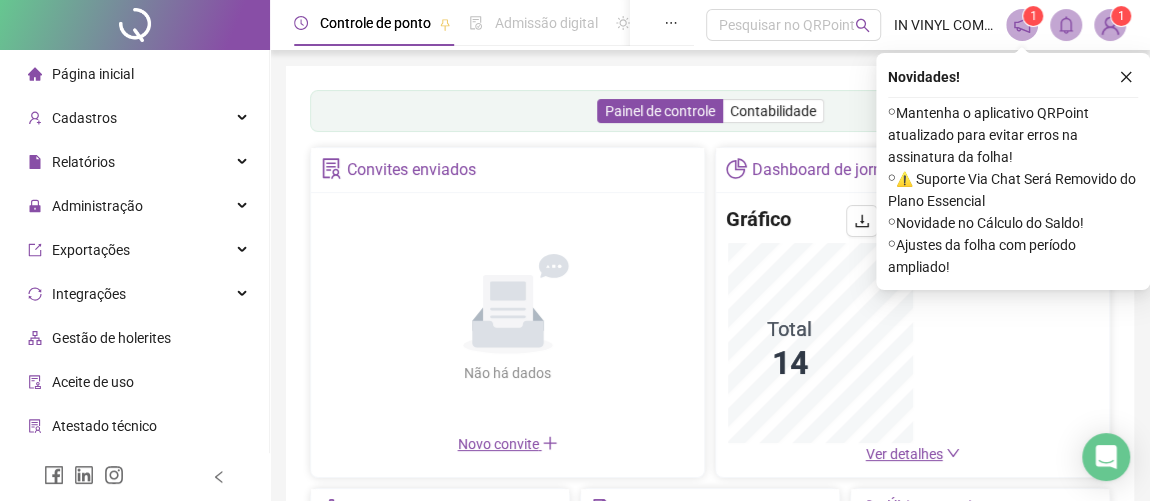 click 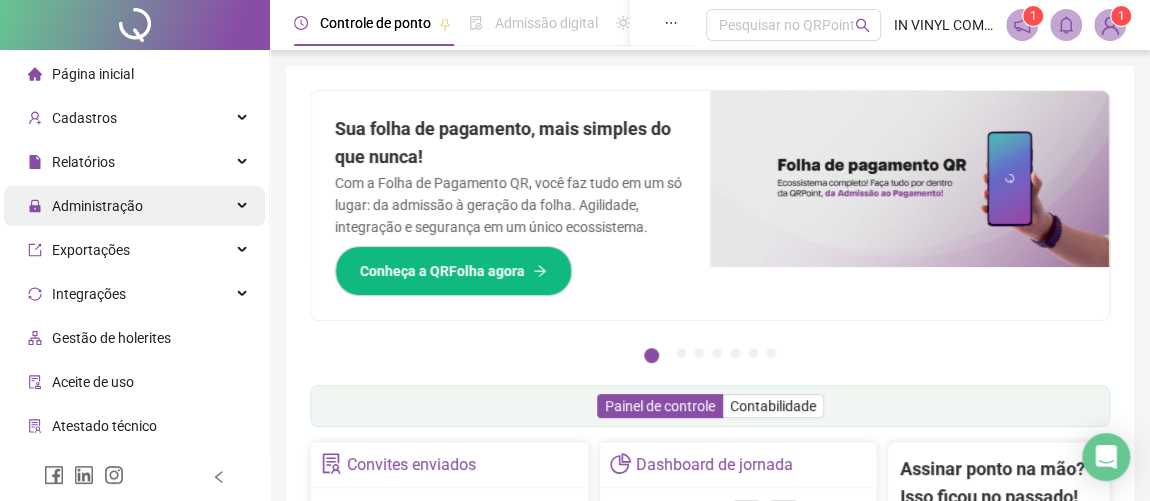 click on "Administração" at bounding box center [97, 206] 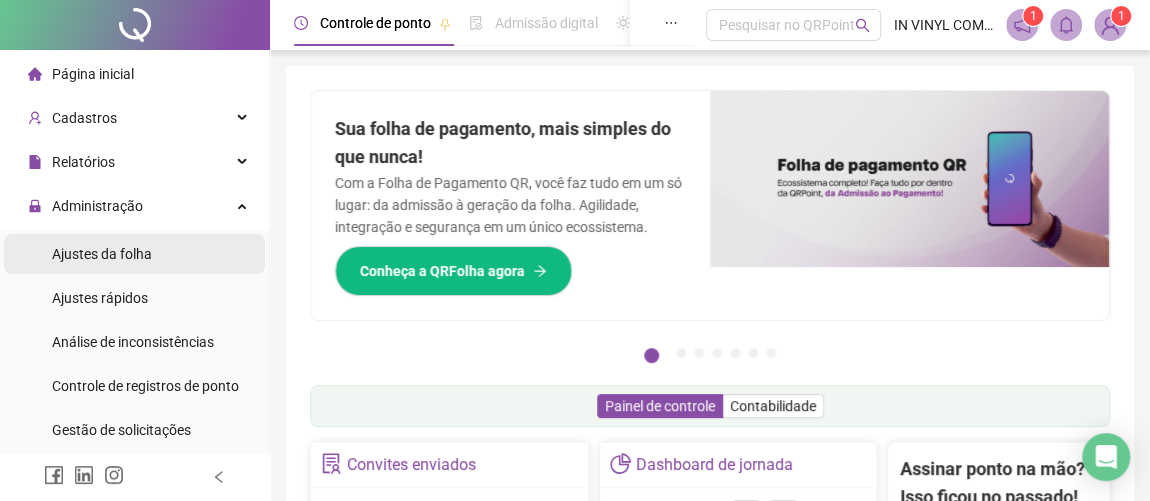 click on "Ajustes da folha" at bounding box center (134, 254) 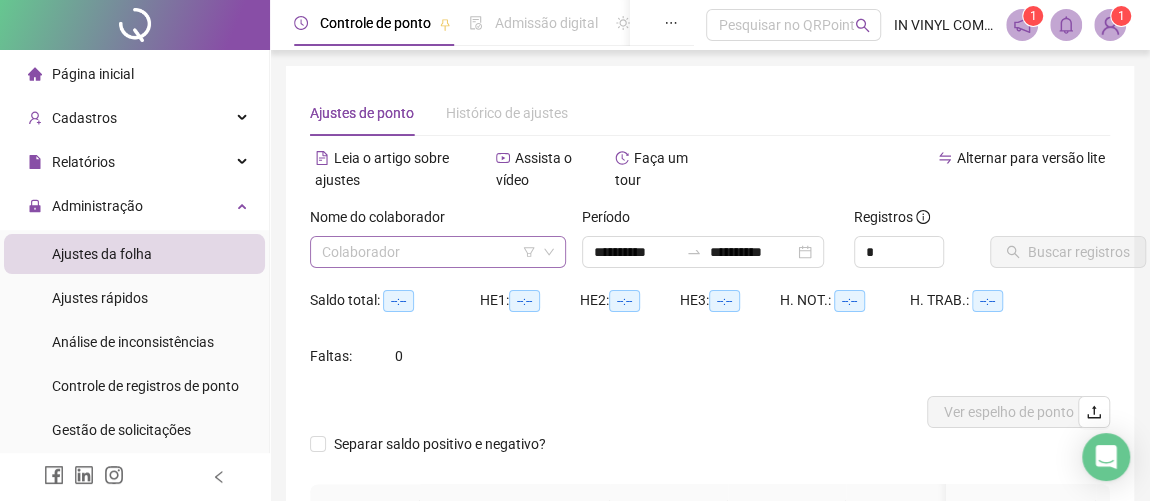 click on "**********" at bounding box center [575, 250] 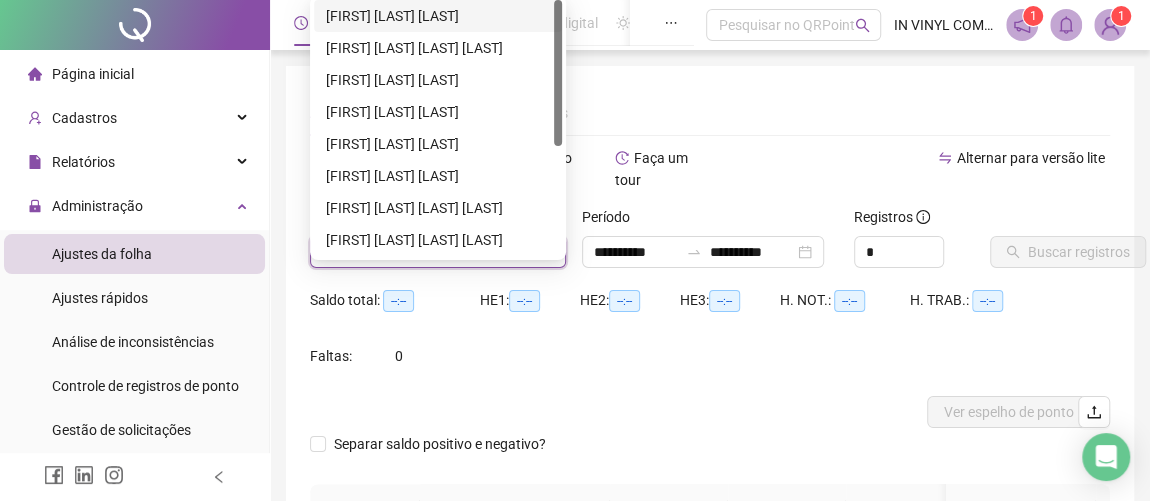 click on "[FIRST] [LAST] [LAST]" at bounding box center [438, 16] 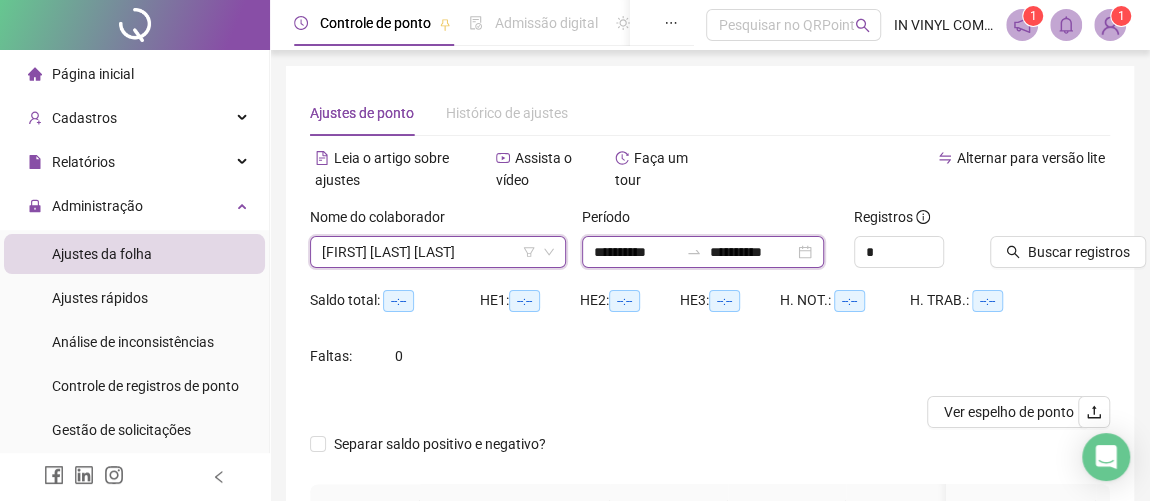 click on "**********" at bounding box center [752, 252] 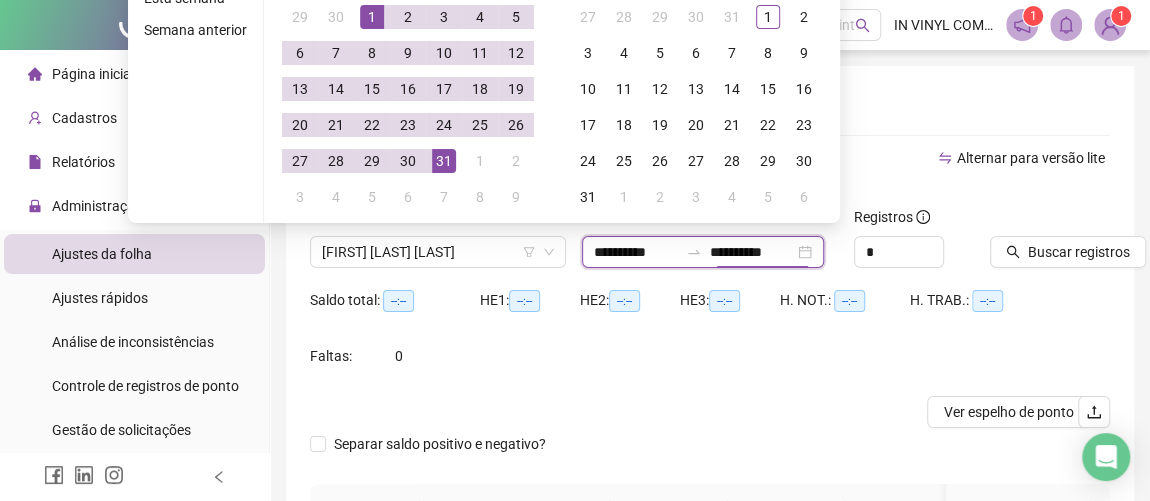 type on "**********" 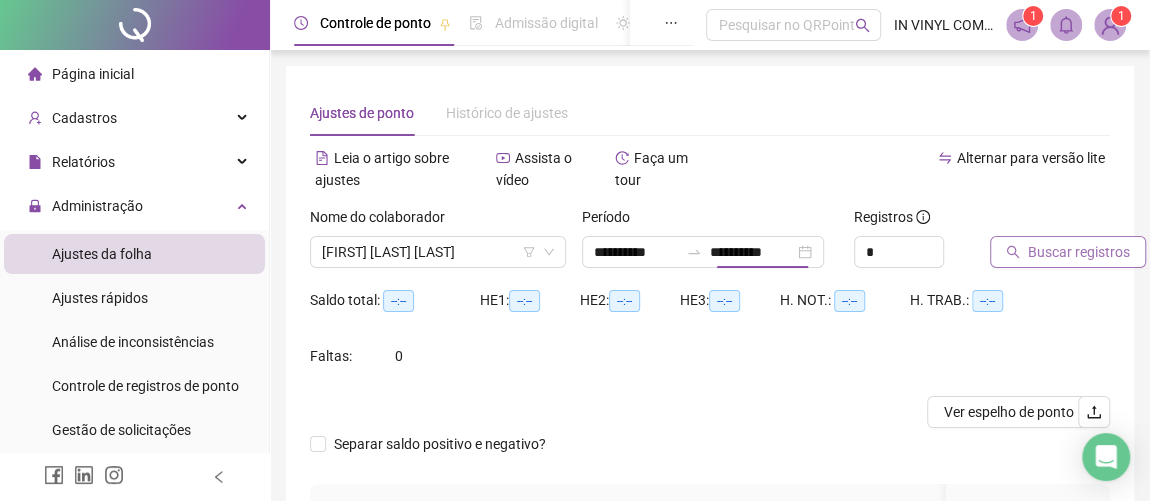 click on "Buscar registros" at bounding box center (1079, 252) 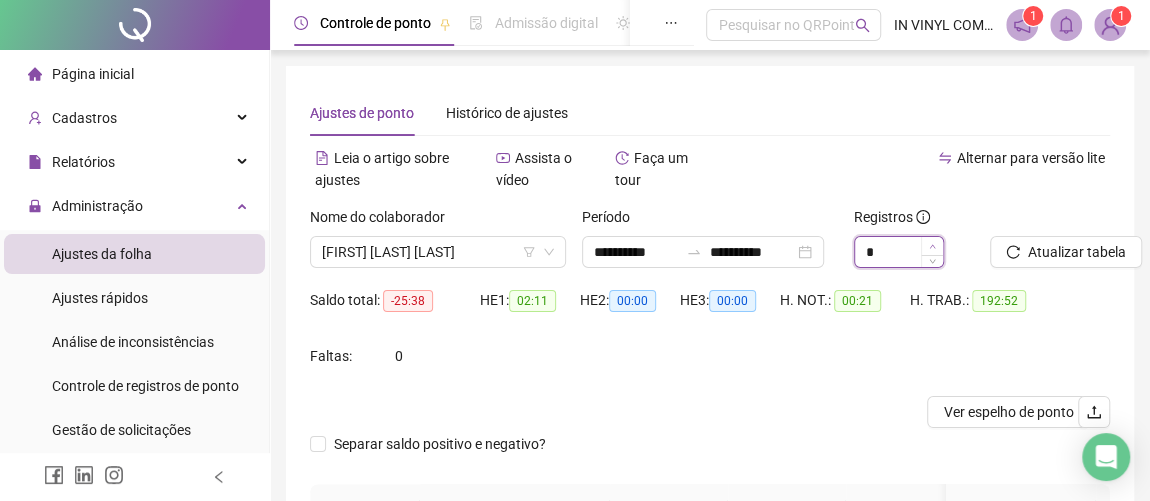 click 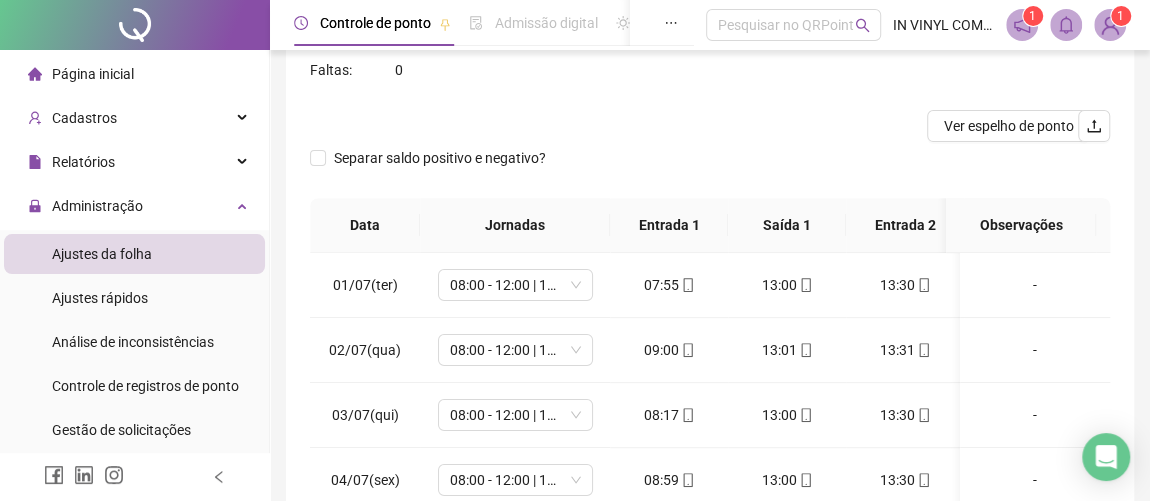 scroll, scrollTop: 454, scrollLeft: 0, axis: vertical 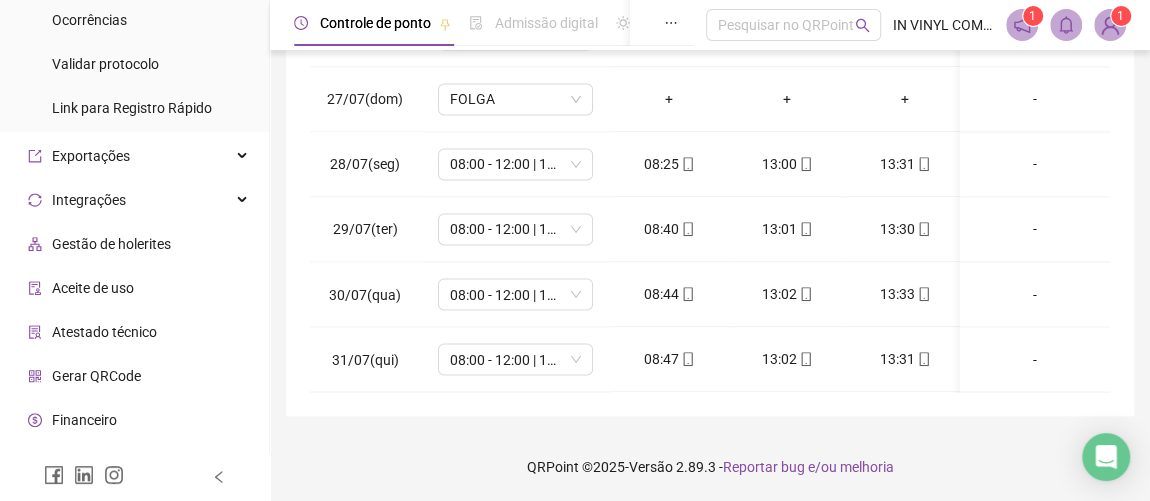 click 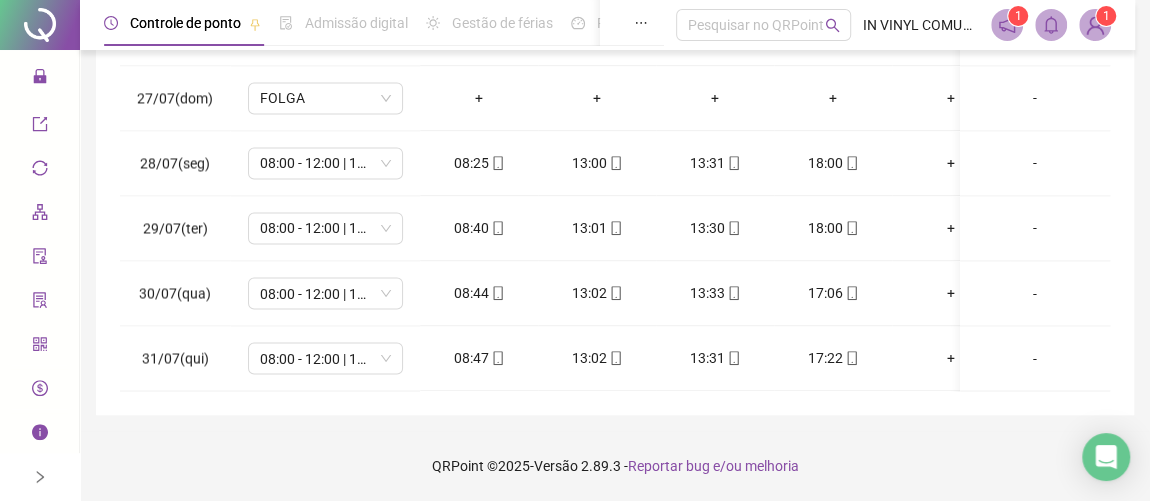 scroll, scrollTop: 496, scrollLeft: 0, axis: vertical 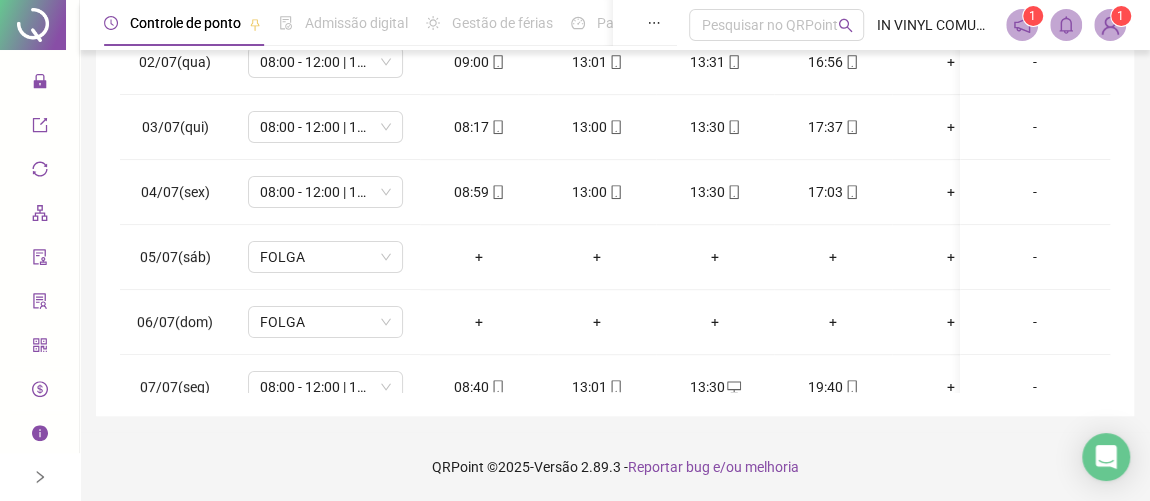click 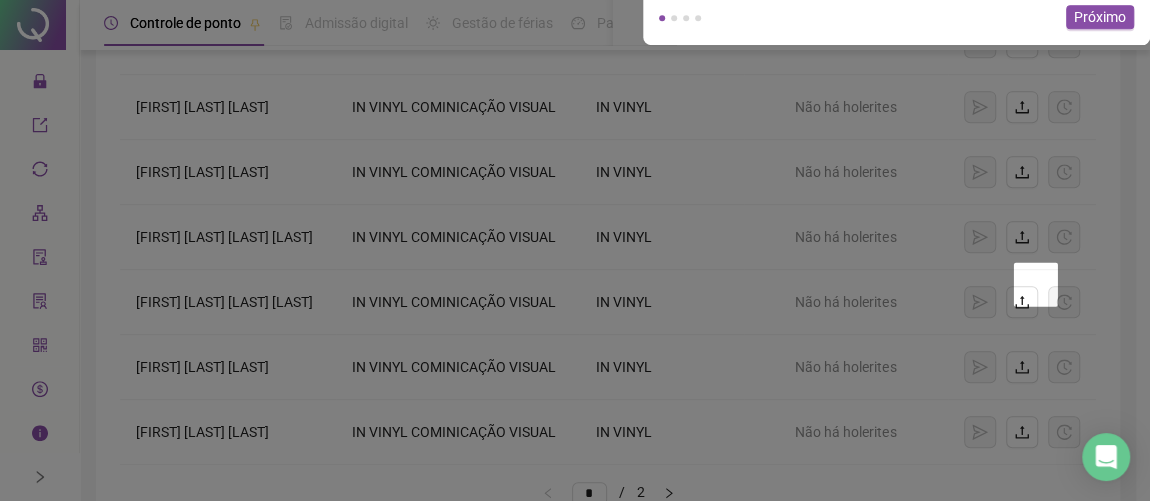 scroll, scrollTop: 84, scrollLeft: 0, axis: vertical 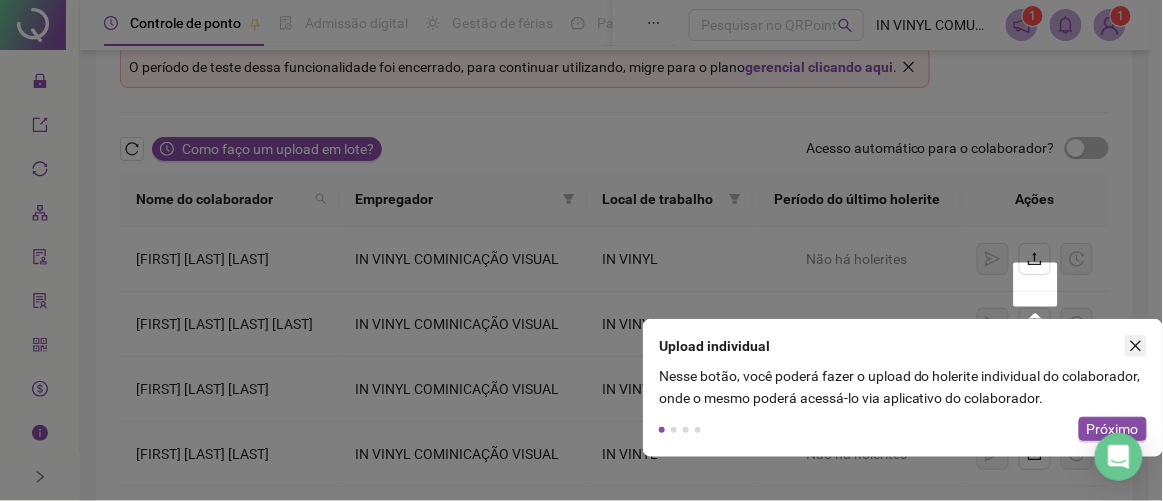 click at bounding box center [1136, 346] 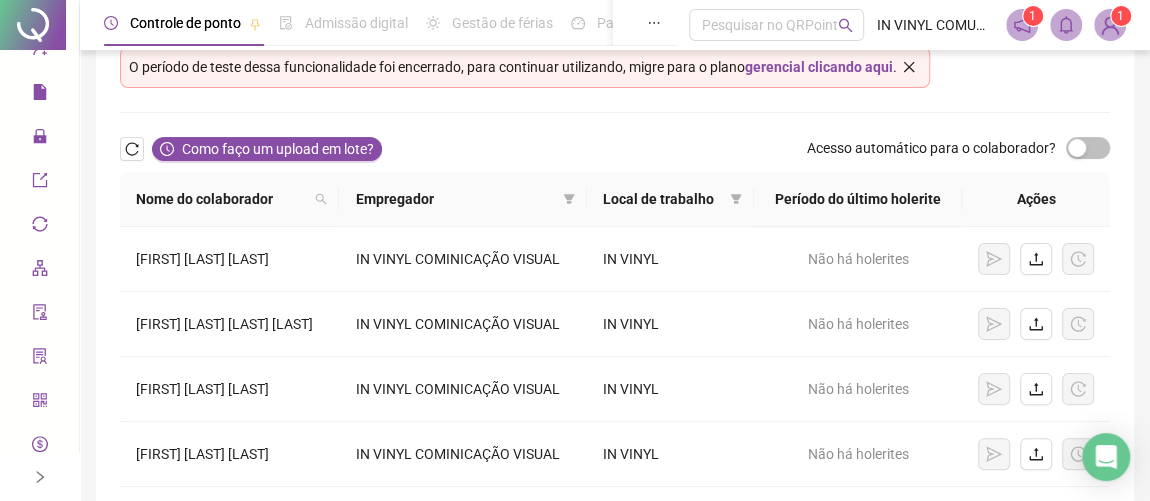 scroll, scrollTop: 0, scrollLeft: 0, axis: both 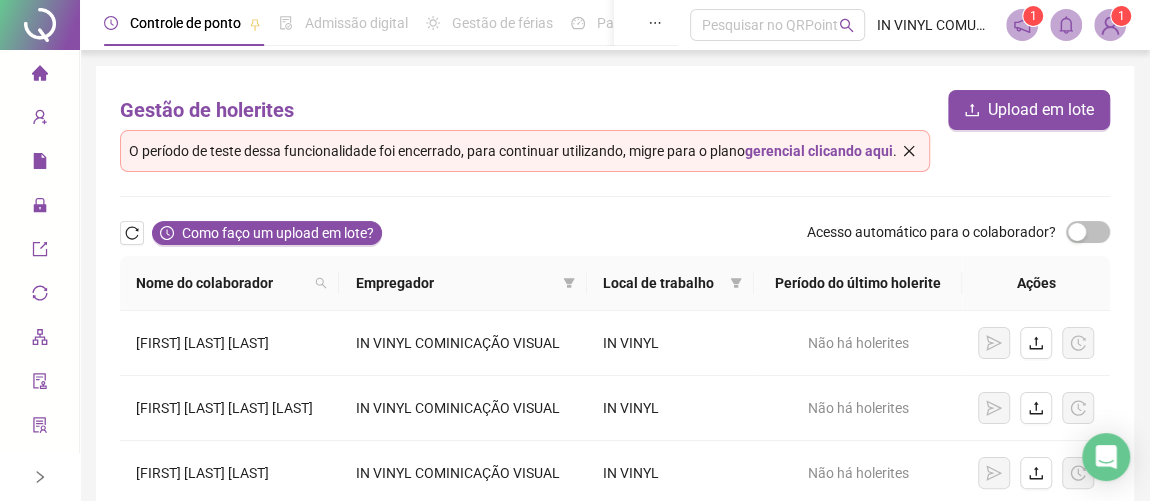 click at bounding box center (40, 477) 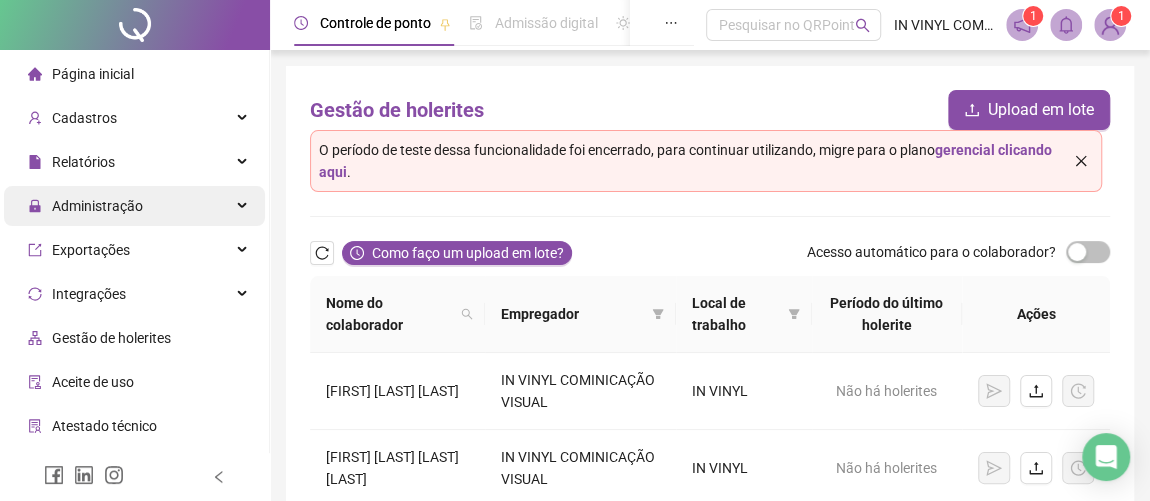 click on "Administração" at bounding box center [134, 206] 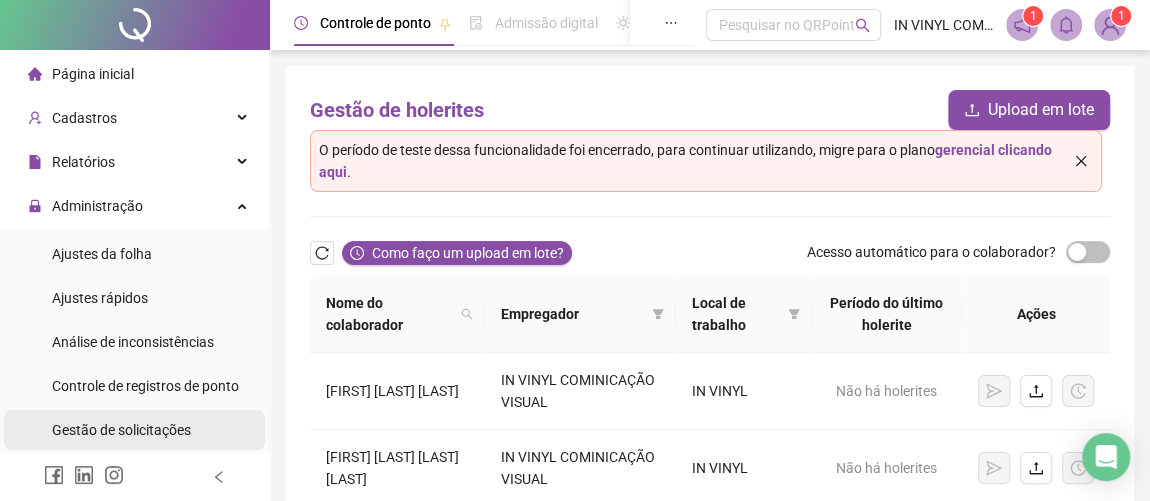 click on "Gestão de solicitações" at bounding box center [134, 430] 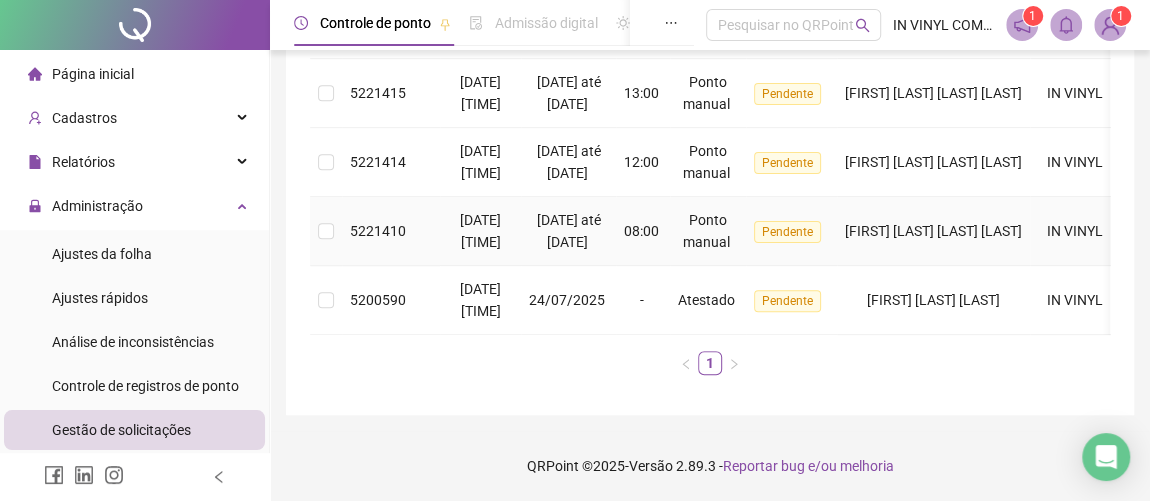 scroll, scrollTop: 589, scrollLeft: 0, axis: vertical 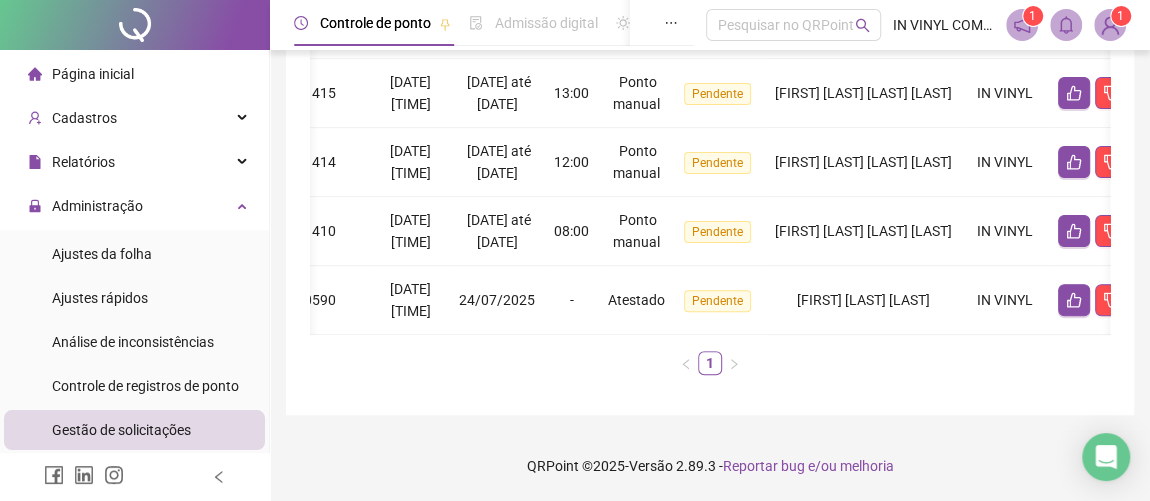 click on "Protocolo Solicitado em Período Hora Tipo Status Colaborador Local de trabalho Ações                     5237892 [DATE] [TIME] [DATE]   [TIME]   Ponto manual   Pendente [FIRST] [LAST] [LAST] IN VINYL 5237498 [DATE] [TIME] [DATE]   [TIME]   Ponto manual   Pendente [FIRST] [LAST] [LAST] IN VINYL 5221418 [DATE] [TIME] [DATE] até [DATE]   [TIME]   Ponto manual   Pendente [FIRST] [LAST] [LAST] [LAST] IN VINYL 5221415 [DATE] [TIME] [DATE] até [DATE]   [TIME]   Ponto manual   Pendente [FIRST] [LAST] [LAST] [LAST] IN VINYL 5221414 [DATE] [TIME] [DATE] até [DATE]   [TIME]   Ponto manual   Pendente [FIRST] [LAST] [LAST] [LAST] IN VINYL 5221410 [DATE] [TIME] [DATE] até [DATE]   [TIME]   Ponto manual   Pendente [FIRST] [LAST] [LAST] [LAST] IN VINYL 5200590 [DATE] [TIME] [DATE]   -   Atestado   Pendente [FIRST] [LAST] [LAST] IN VINYL 1" at bounding box center (710, 79) 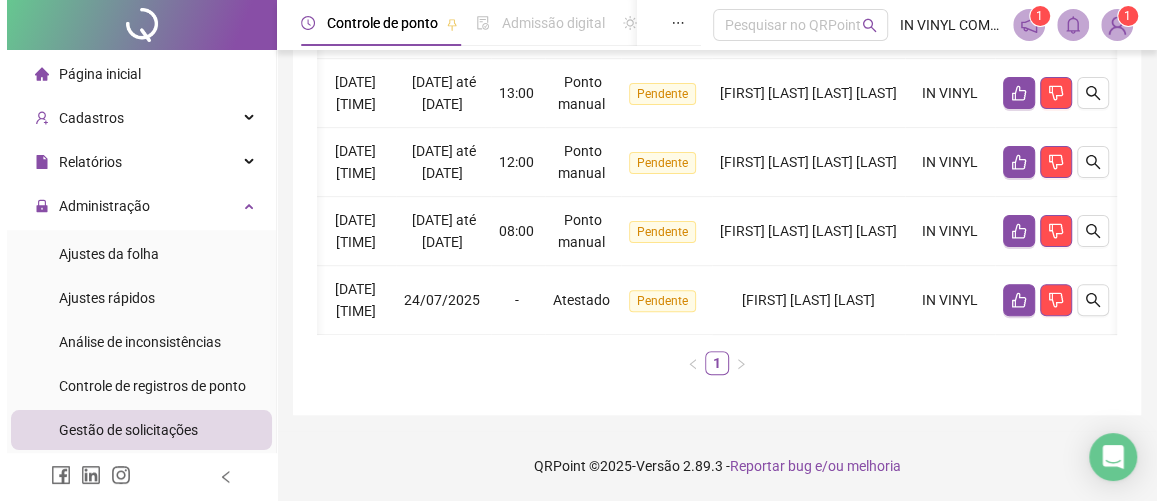 scroll, scrollTop: 0, scrollLeft: 168, axis: horizontal 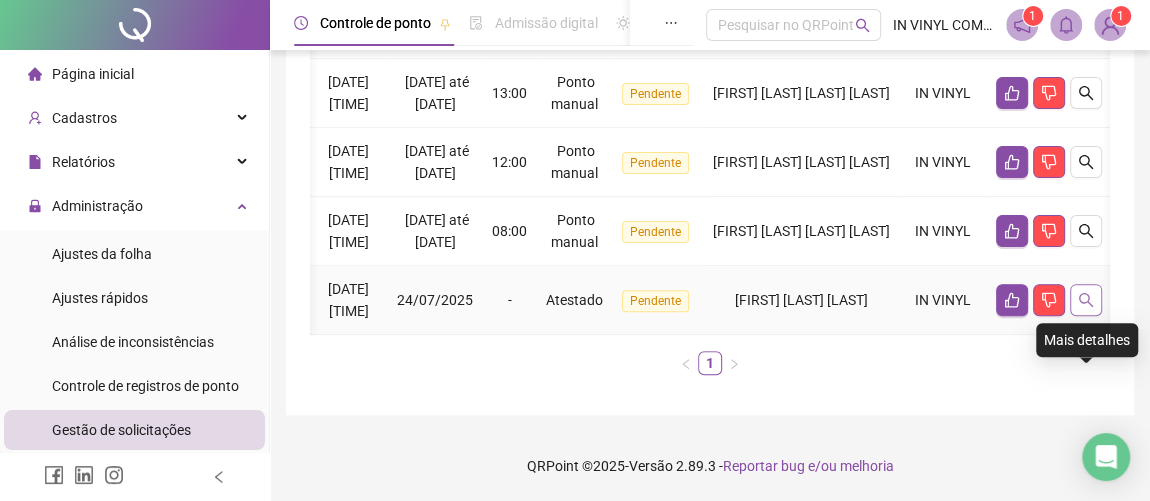 click 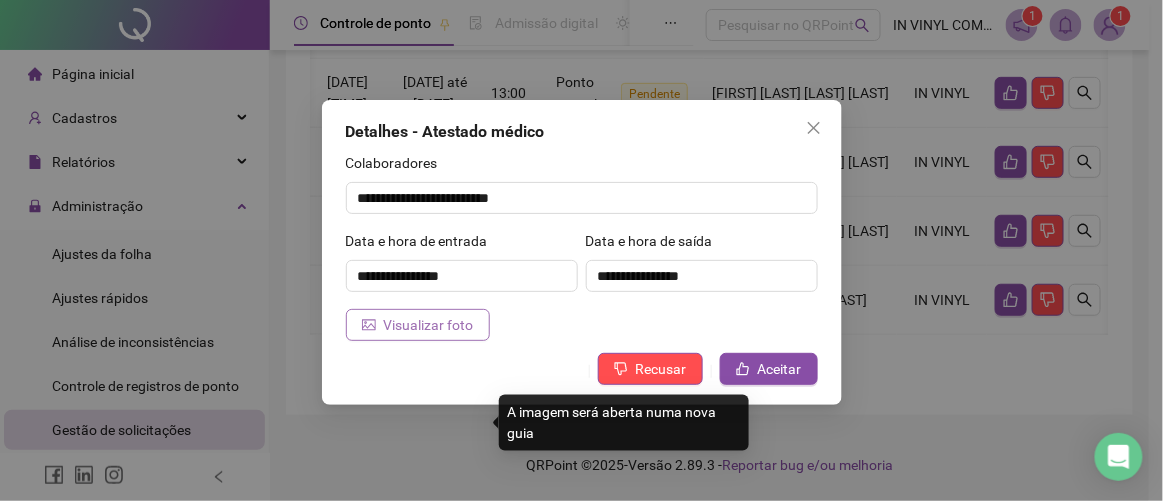 click on "Visualizar foto" at bounding box center (429, 325) 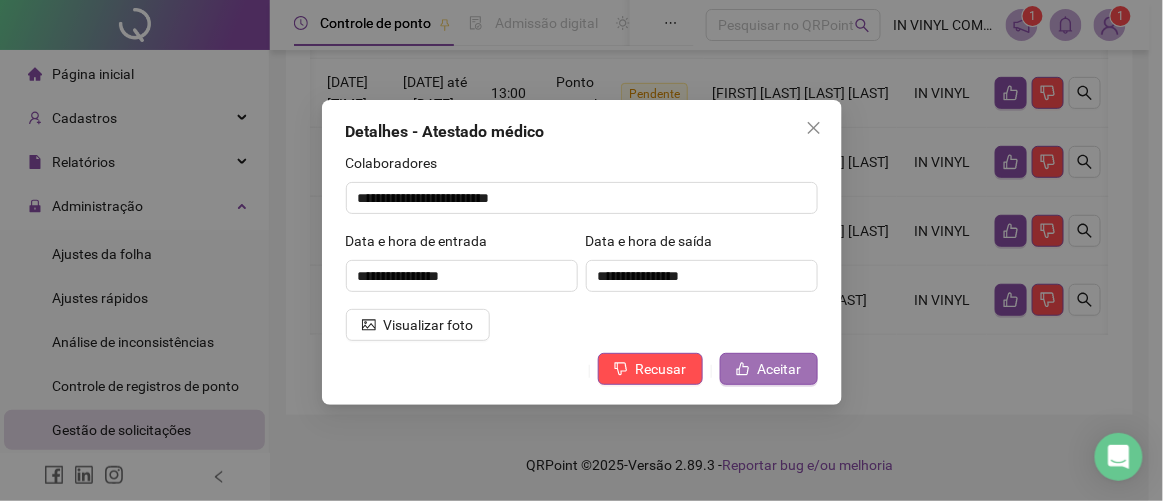 click on "Aceitar" at bounding box center (780, 369) 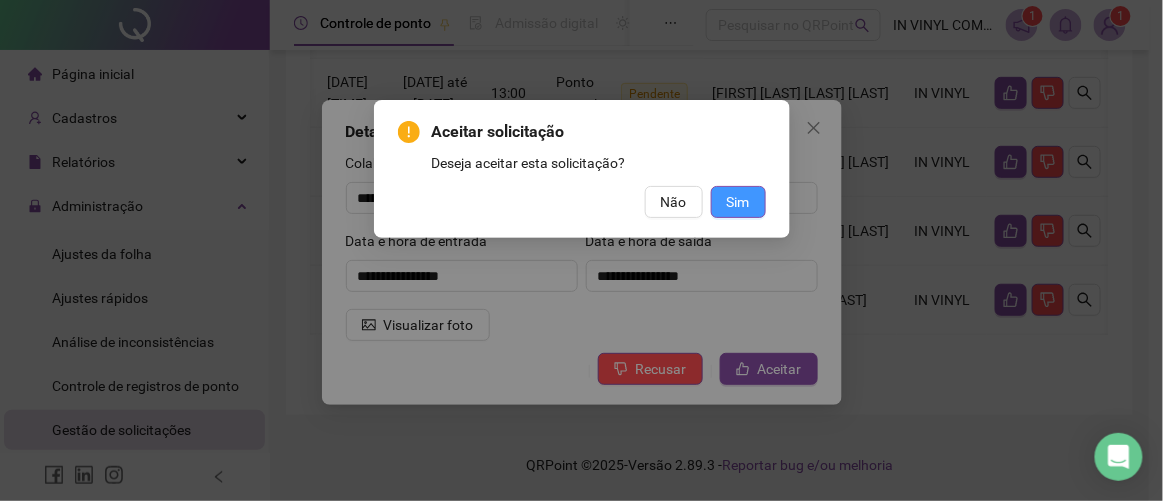 click on "Sim" at bounding box center (738, 202) 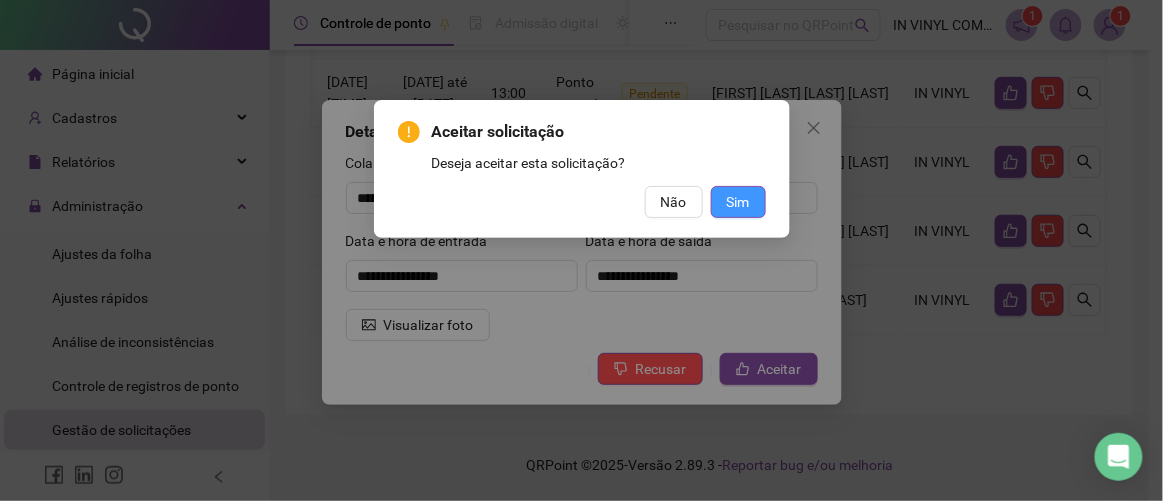click on "Sim" at bounding box center (738, 202) 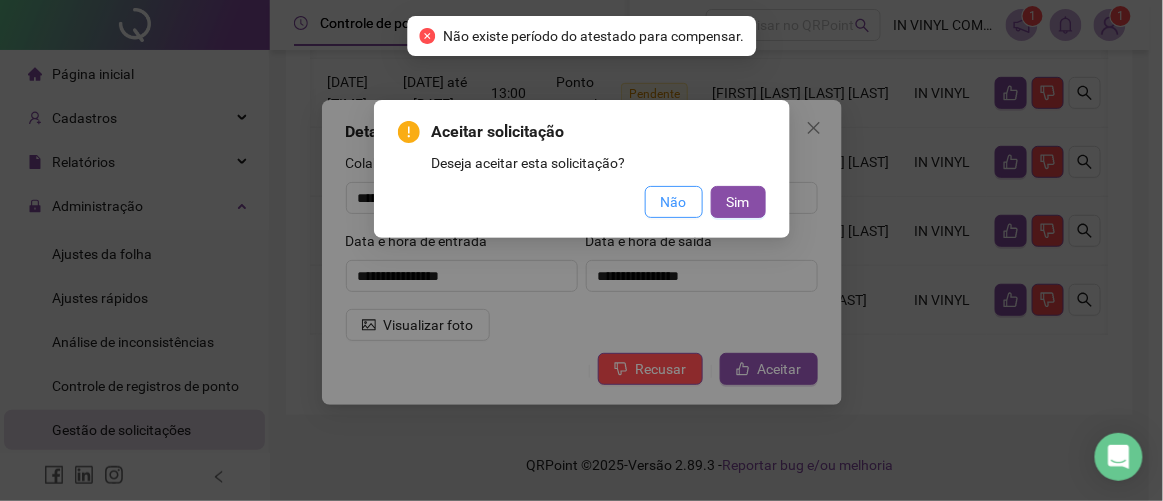 click on "Não" at bounding box center (674, 202) 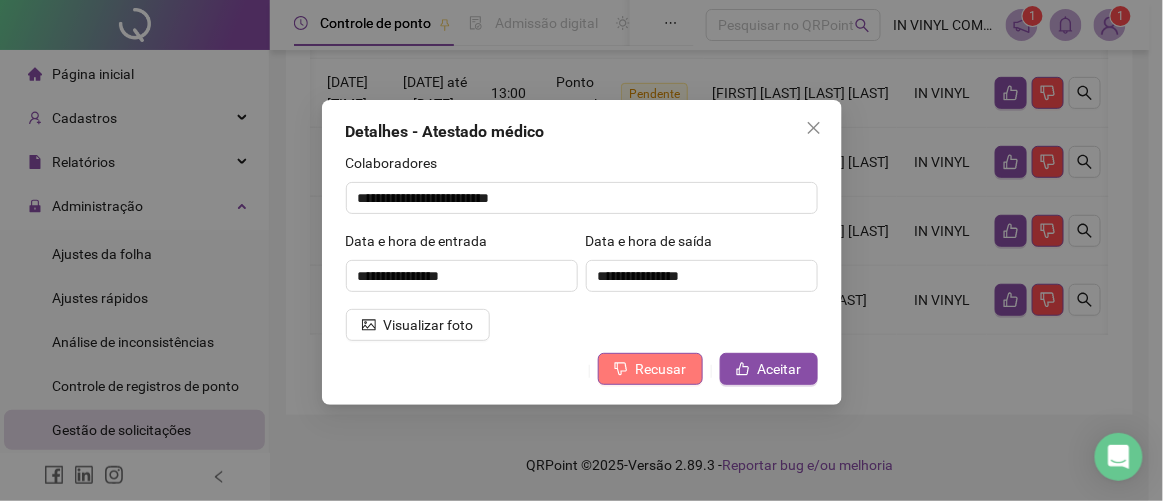 click on "Recusar" at bounding box center [661, 369] 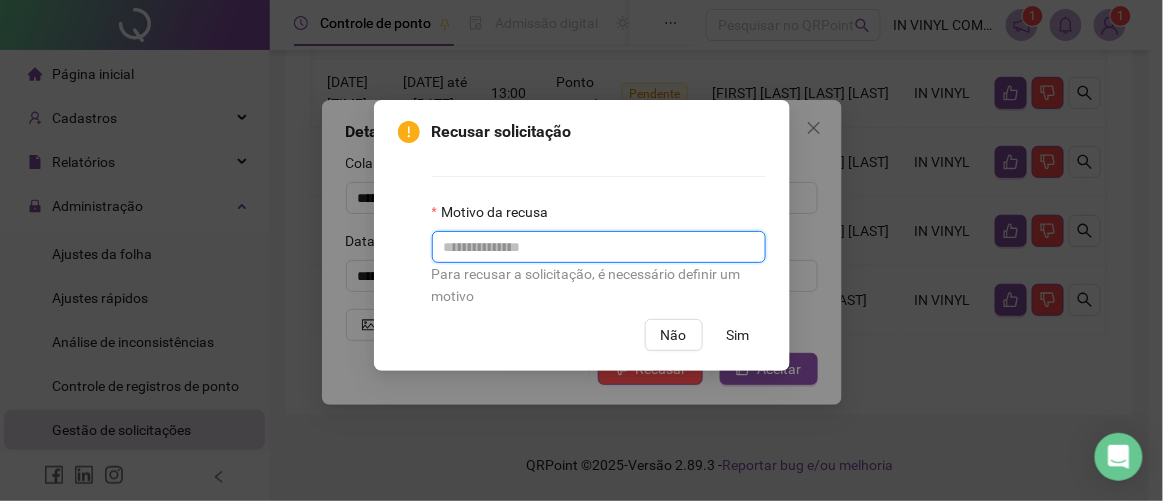 click at bounding box center [599, 247] 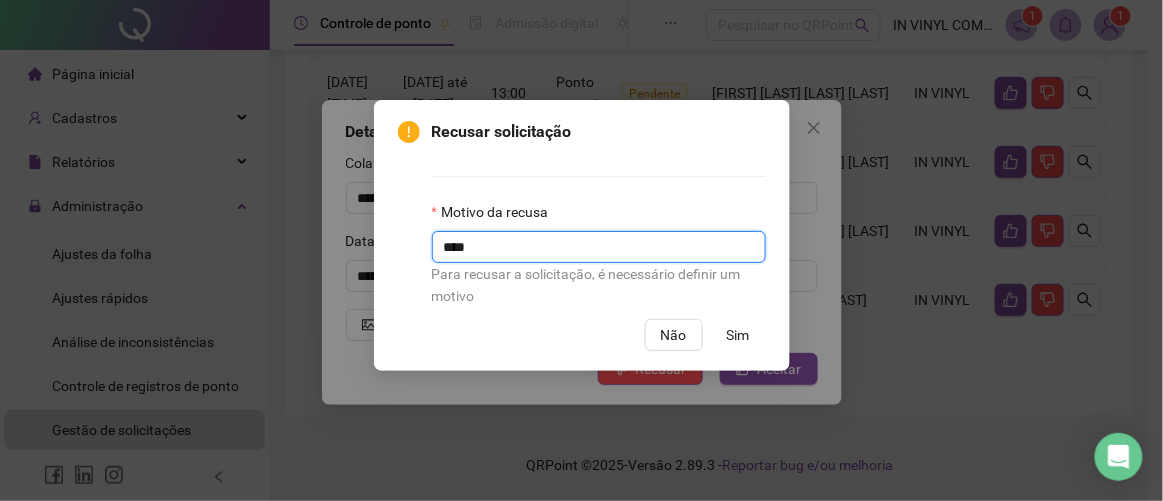 type on "****" 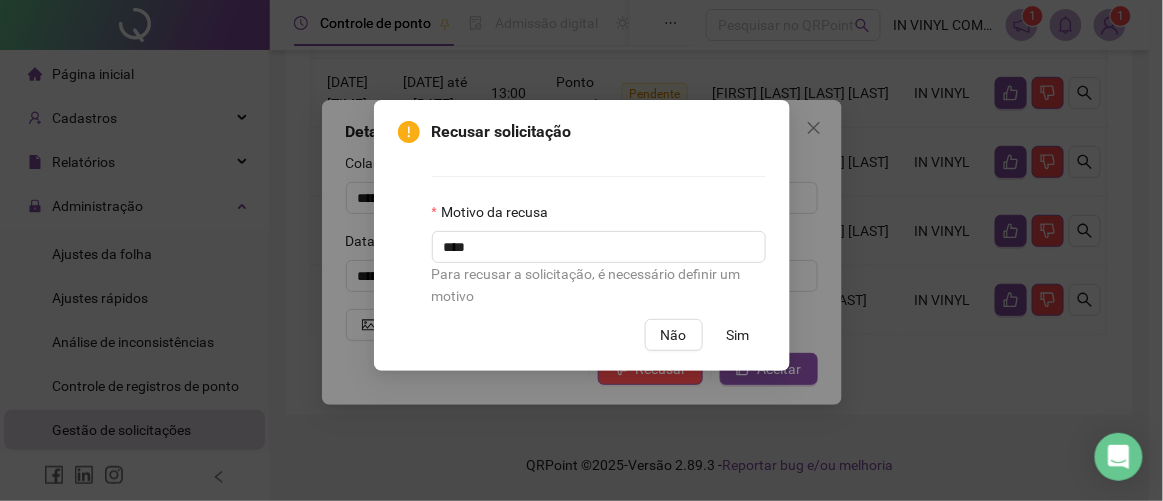 click on "Sim" at bounding box center [738, 335] 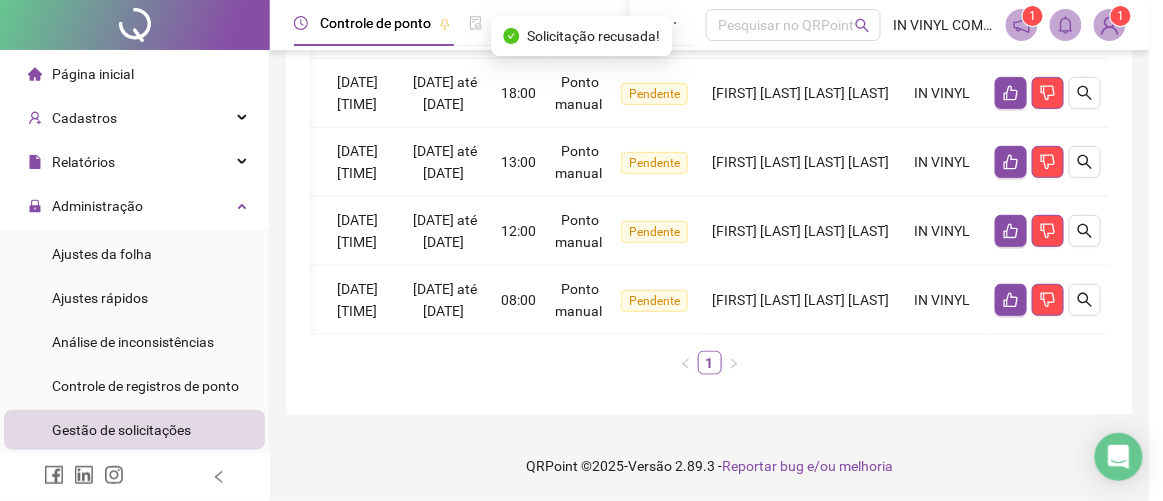 scroll, scrollTop: 0, scrollLeft: 159, axis: horizontal 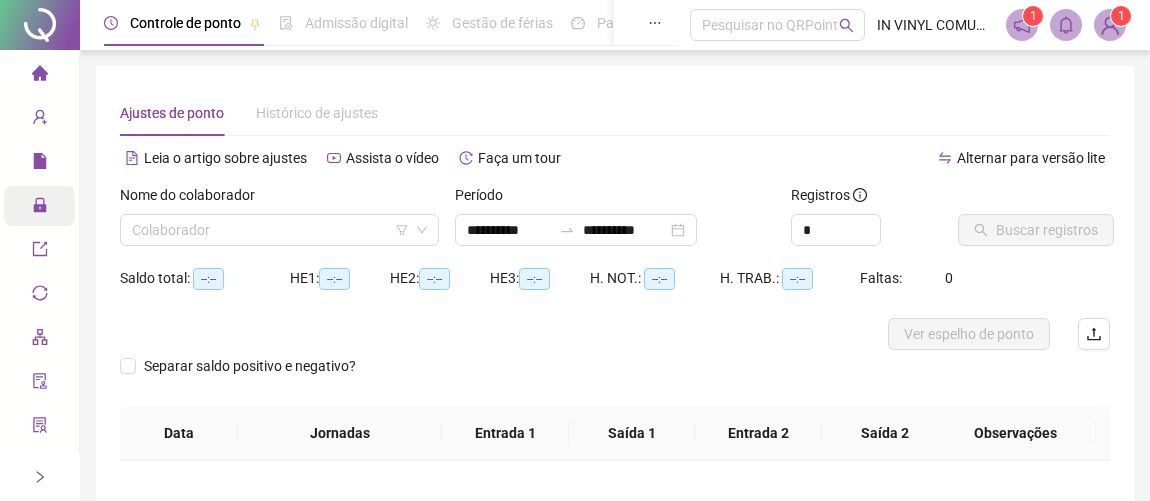 click 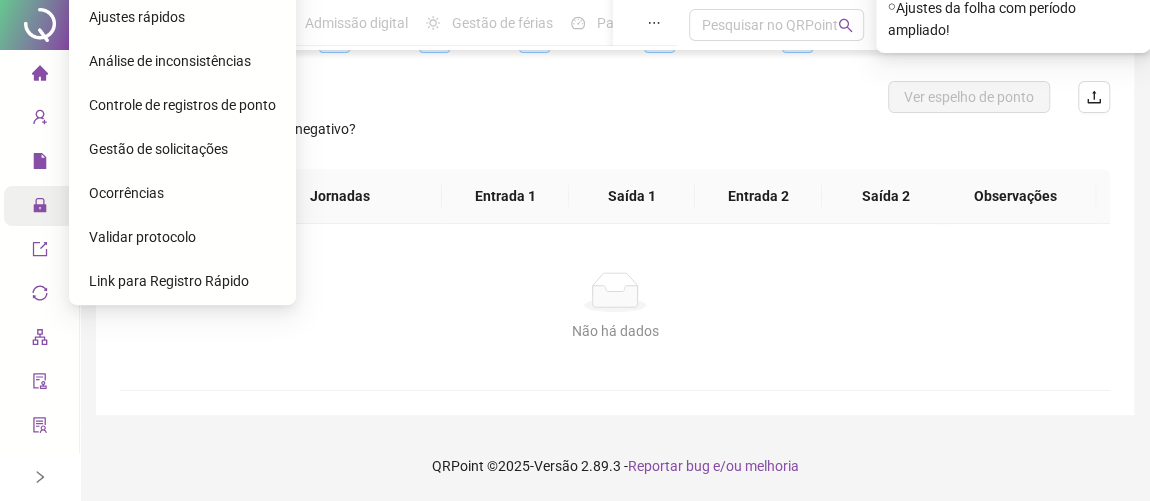 scroll, scrollTop: 249, scrollLeft: 0, axis: vertical 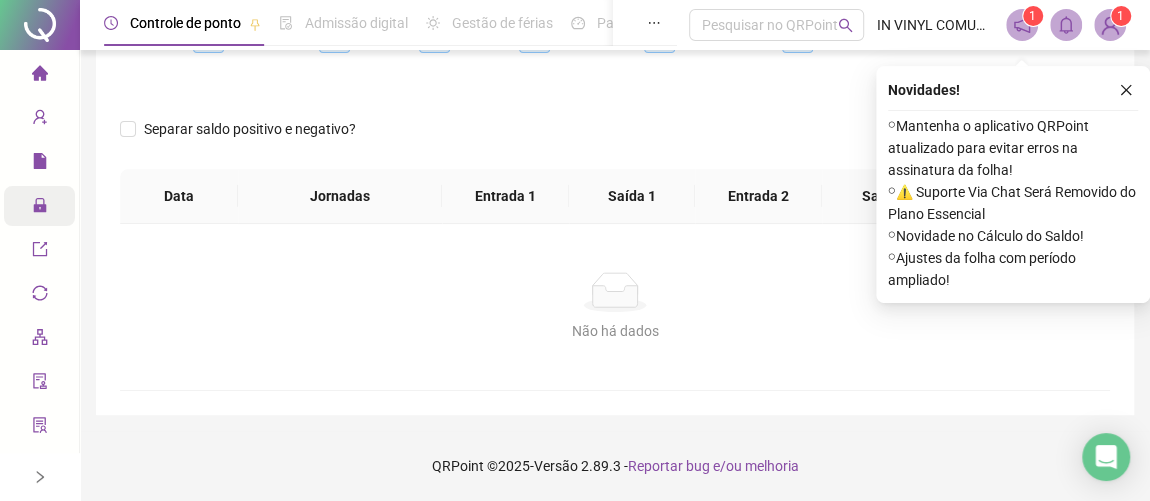 click 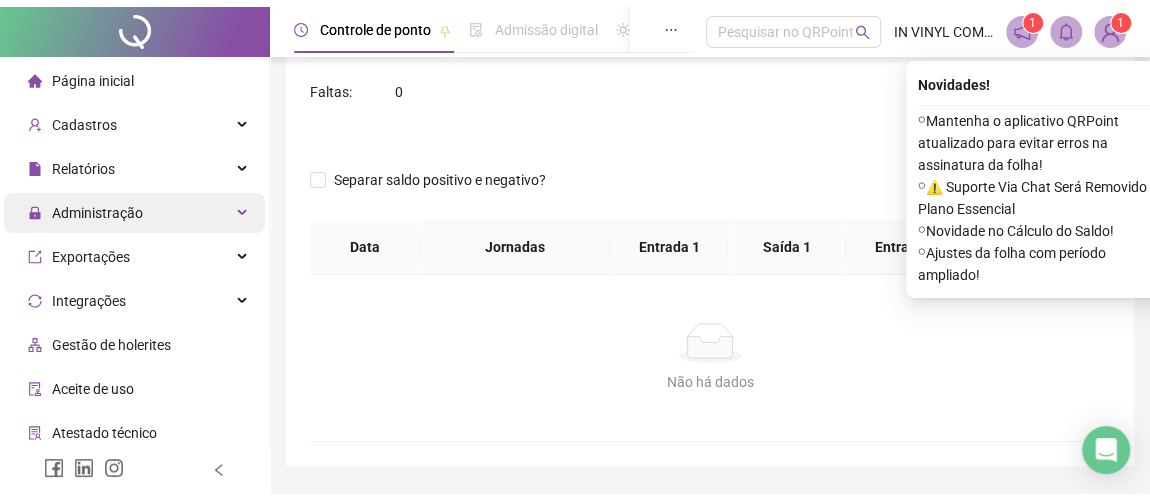 scroll, scrollTop: 0, scrollLeft: 0, axis: both 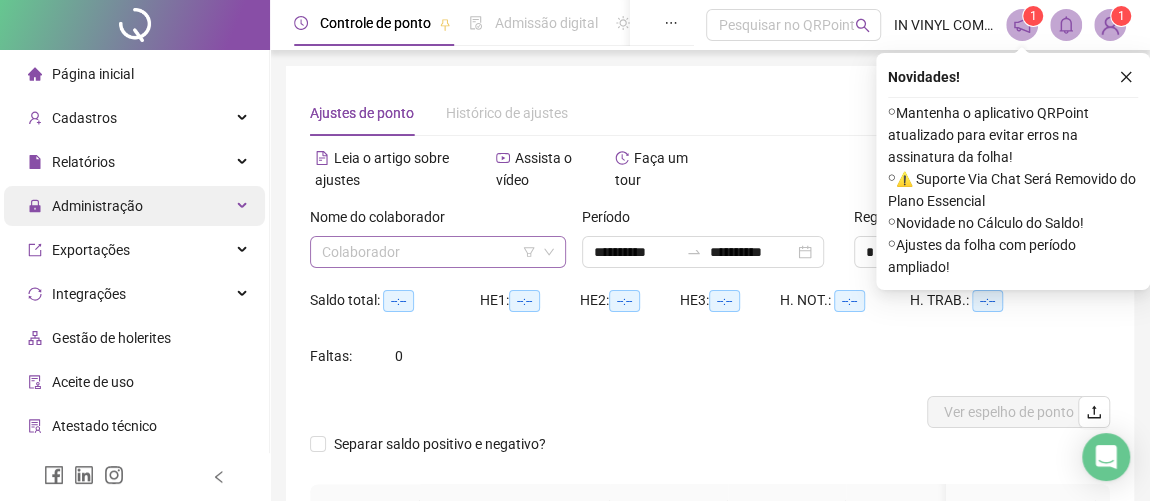 click on "**********" at bounding box center (575, 250) 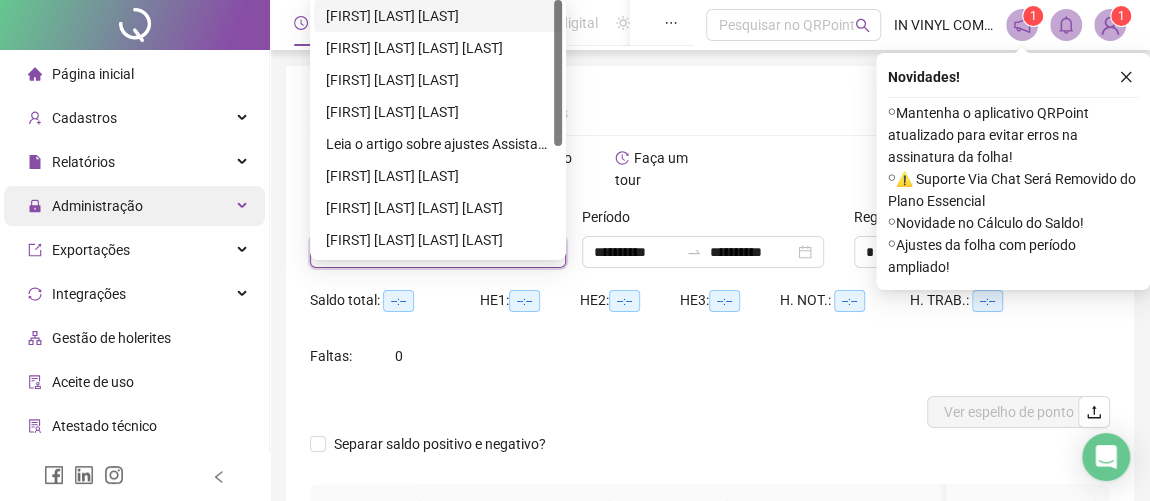 click on "[FIRST] [LAST] [LAST]" at bounding box center (438, 16) 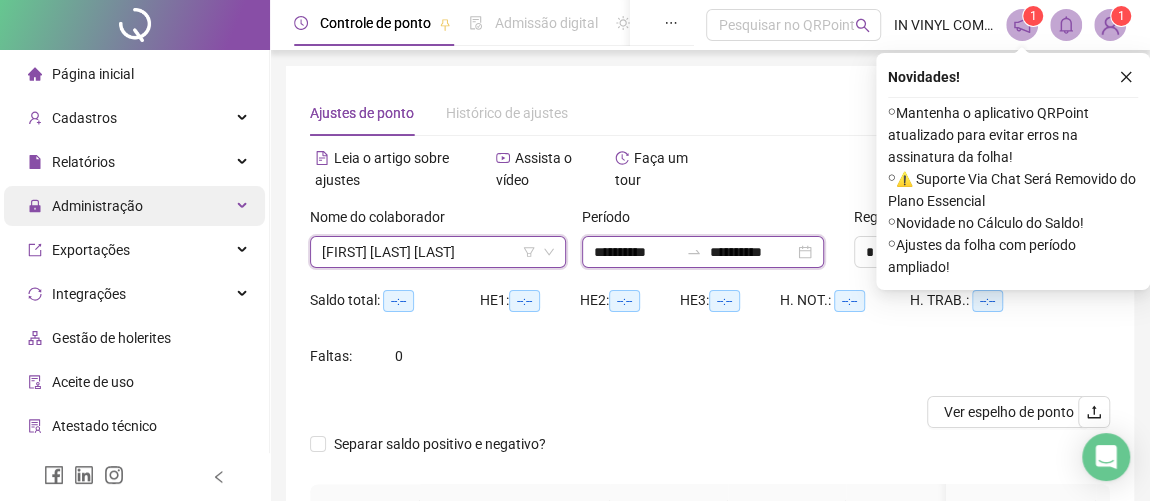 click on "**********" at bounding box center [752, 252] 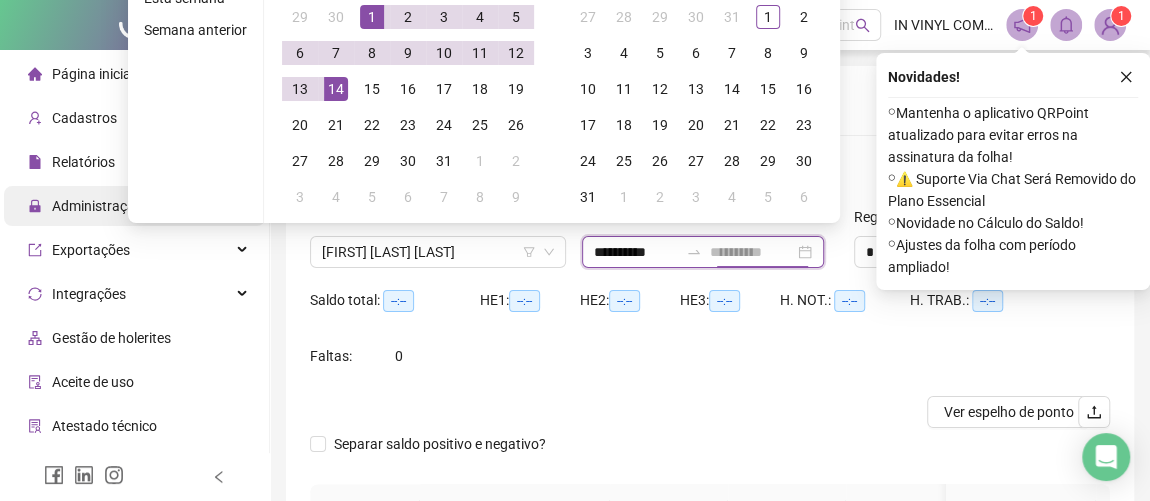 type on "**********" 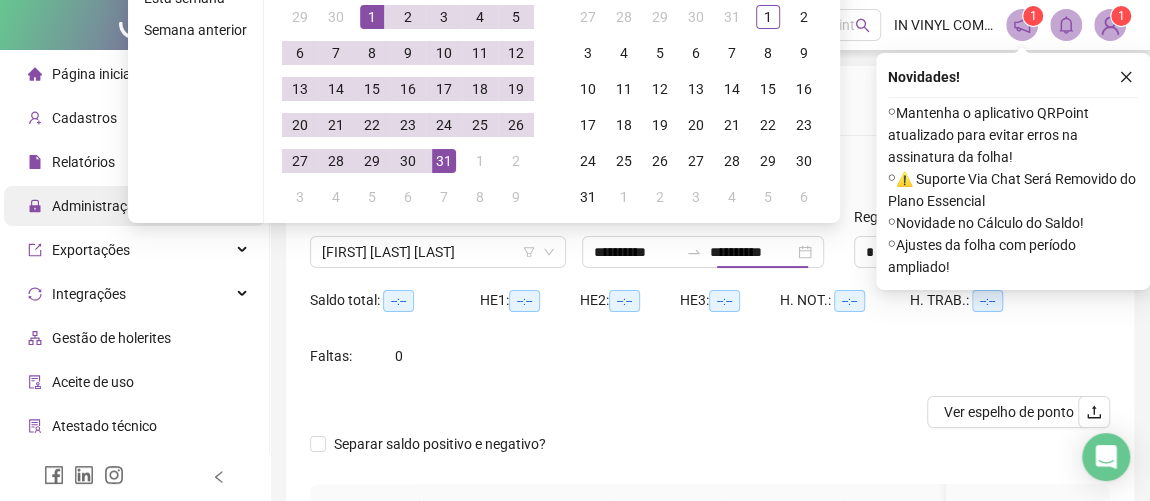 click at bounding box center [1126, 77] 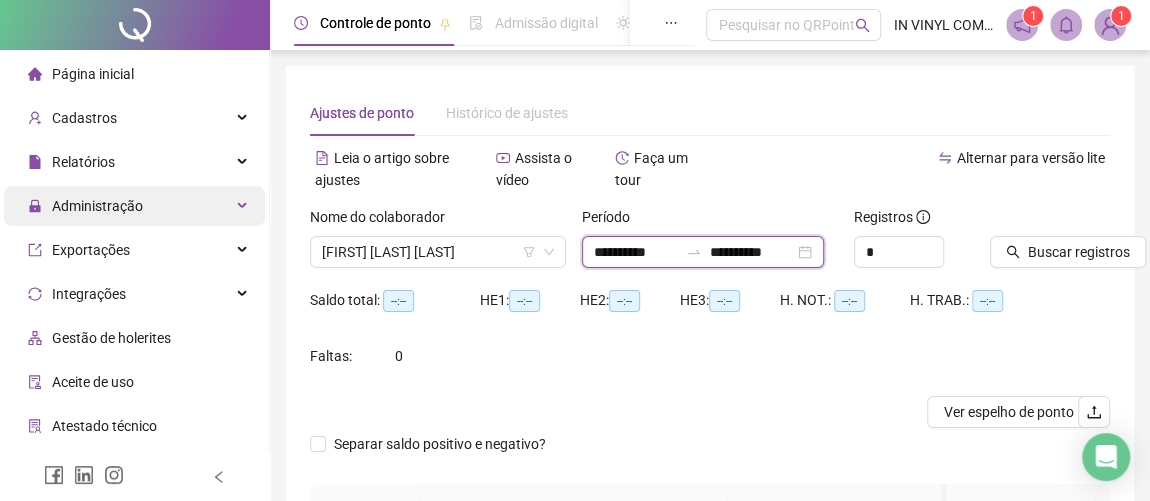 click on "**********" at bounding box center (636, 252) 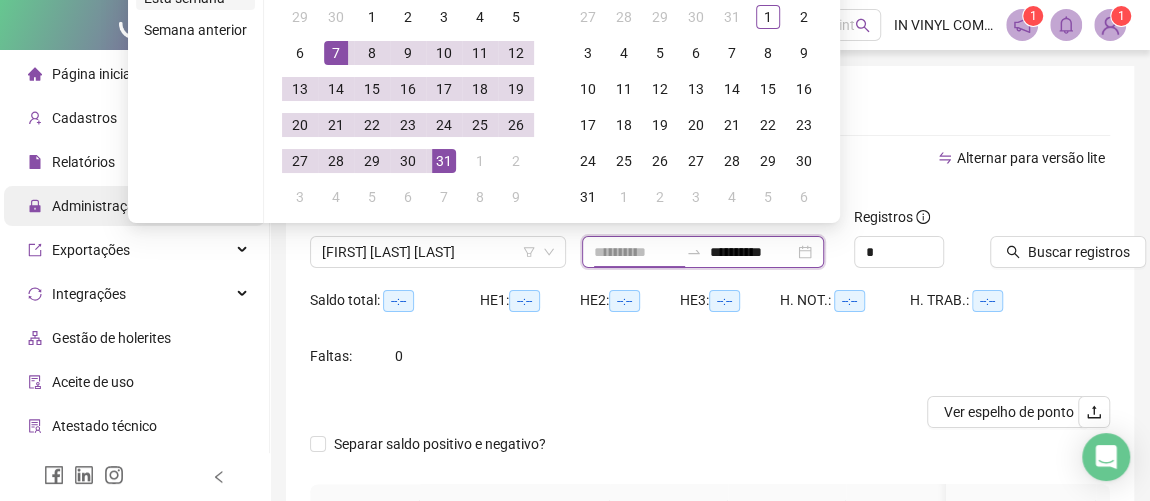 type on "**********" 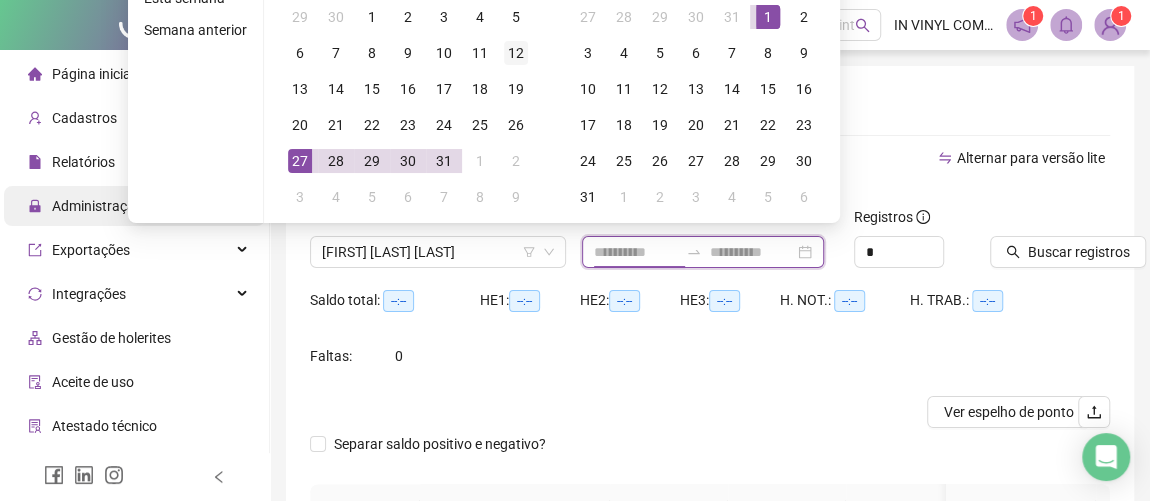 type on "**********" 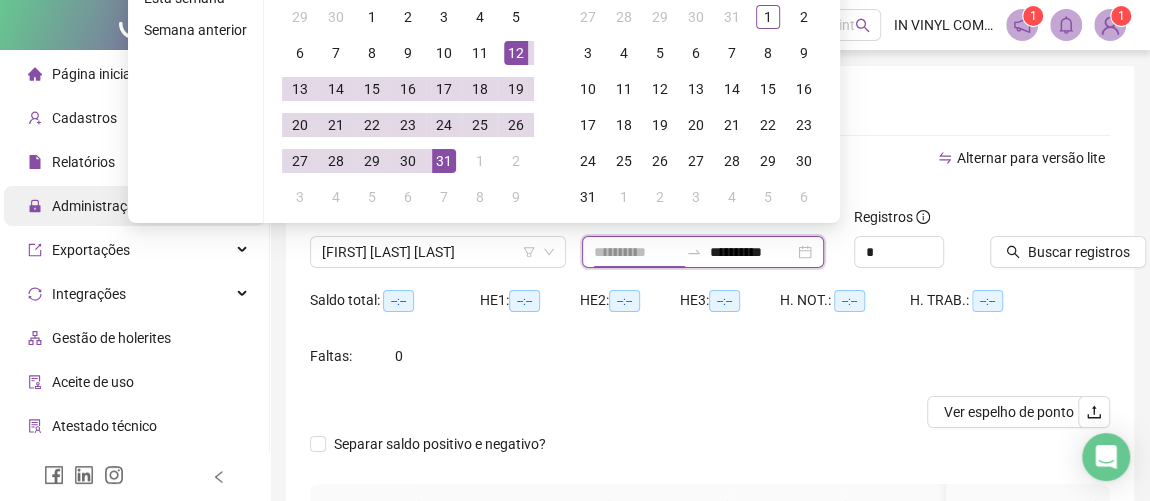 type on "**********" 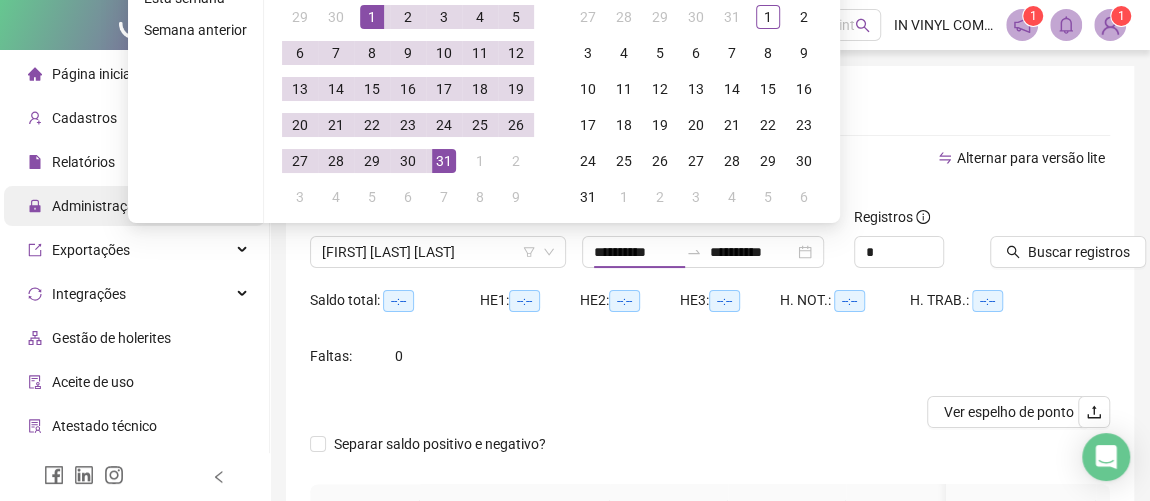 click on "Alternar para versão lite" at bounding box center (910, 179) 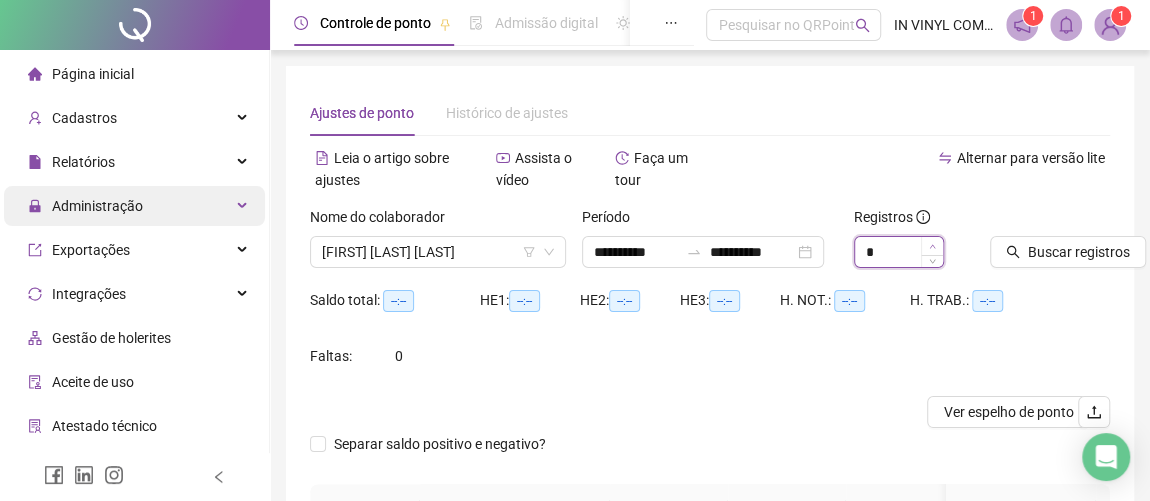 type on "*" 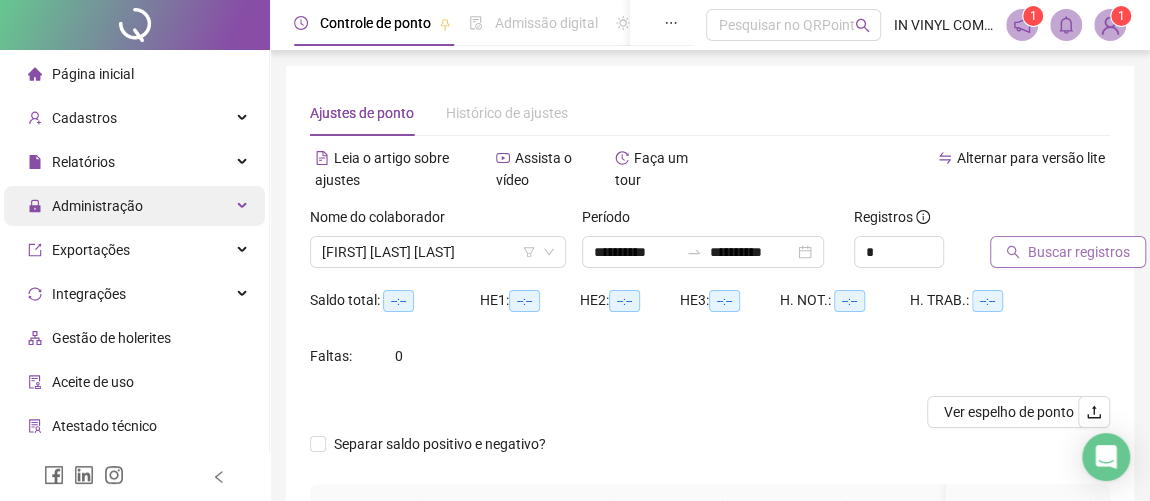 click on "Buscar registros" at bounding box center [1079, 252] 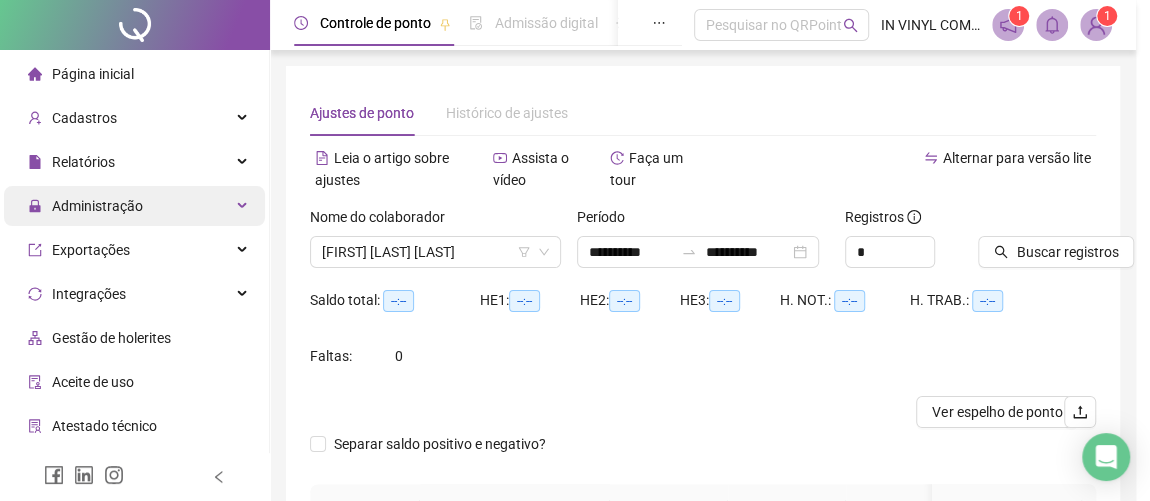 click on "Buscando registros Os registros de ponto estão sendo buscados... OK" at bounding box center [575, 250] 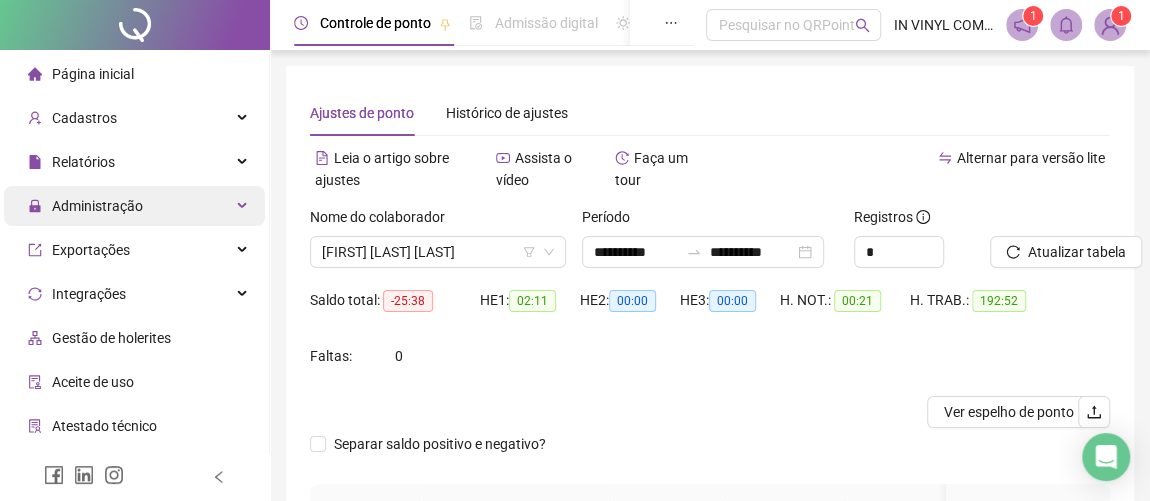 click 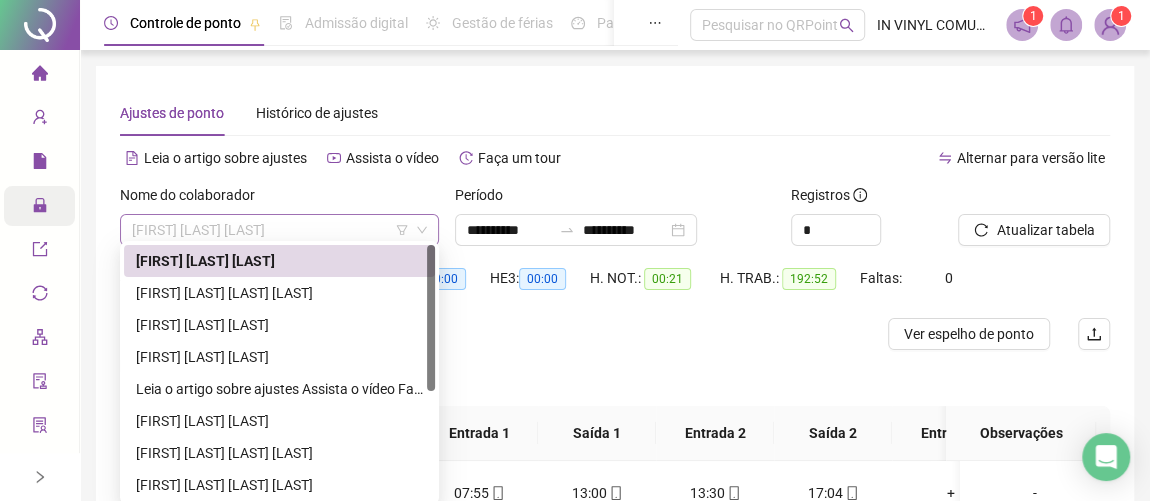 click on "[FIRST] [LAST] [LAST]" at bounding box center (279, 230) 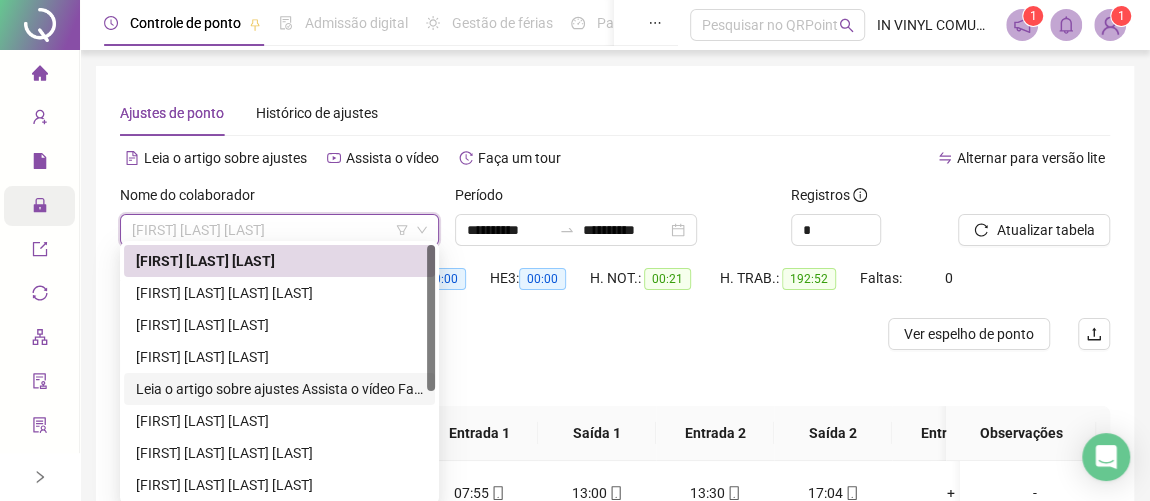 click on "[FIRST] [LAST] [LAST]" at bounding box center (279, 389) 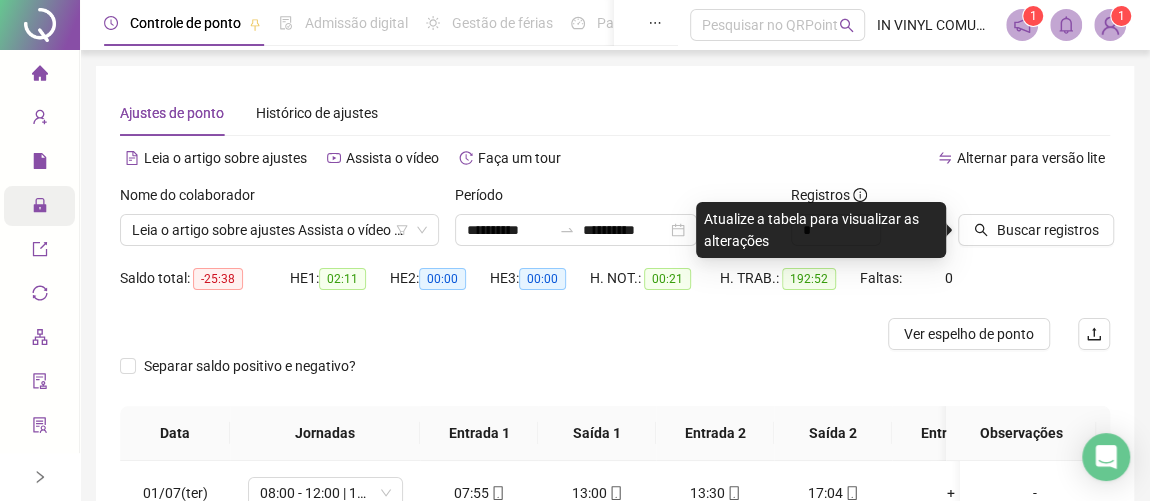 click on "Buscar registros" at bounding box center (1034, 223) 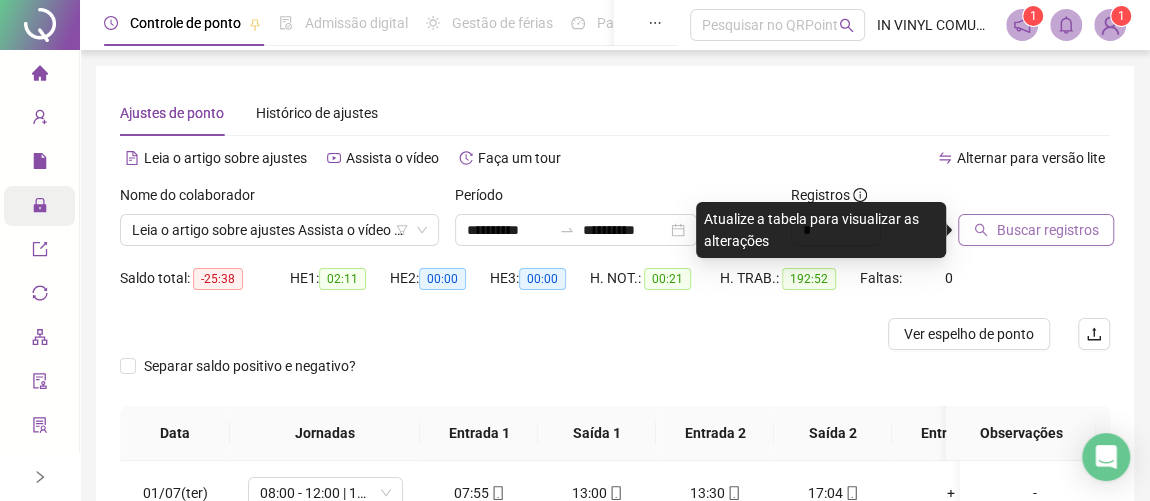 click on "Buscar registros" at bounding box center [1036, 230] 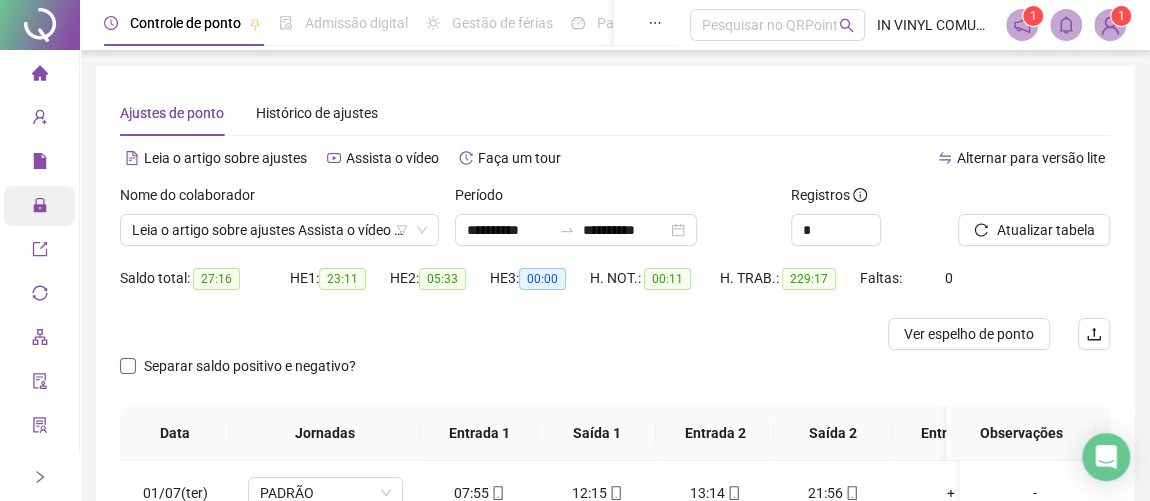 click on "Separar saldo positivo e negativo?" at bounding box center [250, 366] 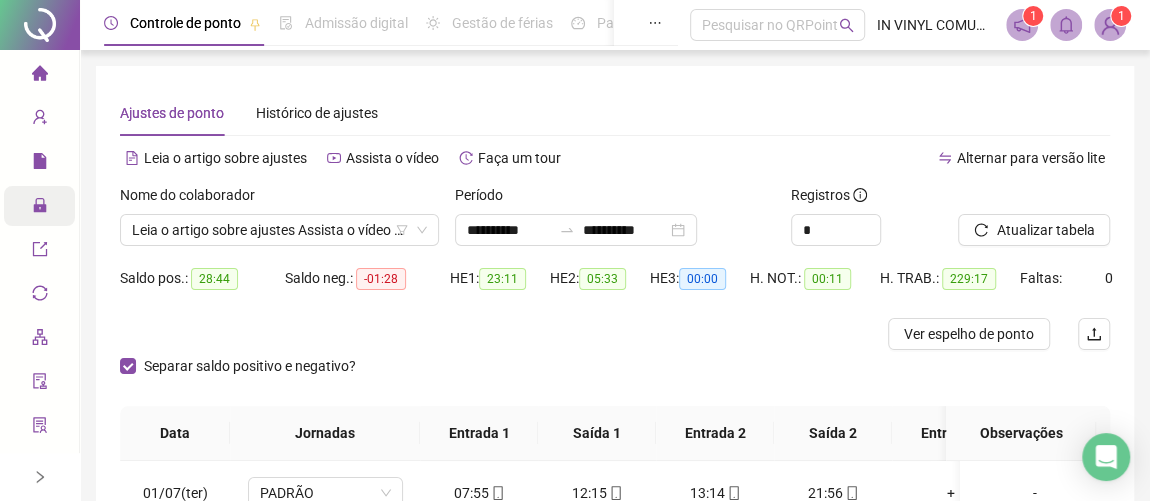 click on "Saldo pos.:   28:44" at bounding box center [202, 290] 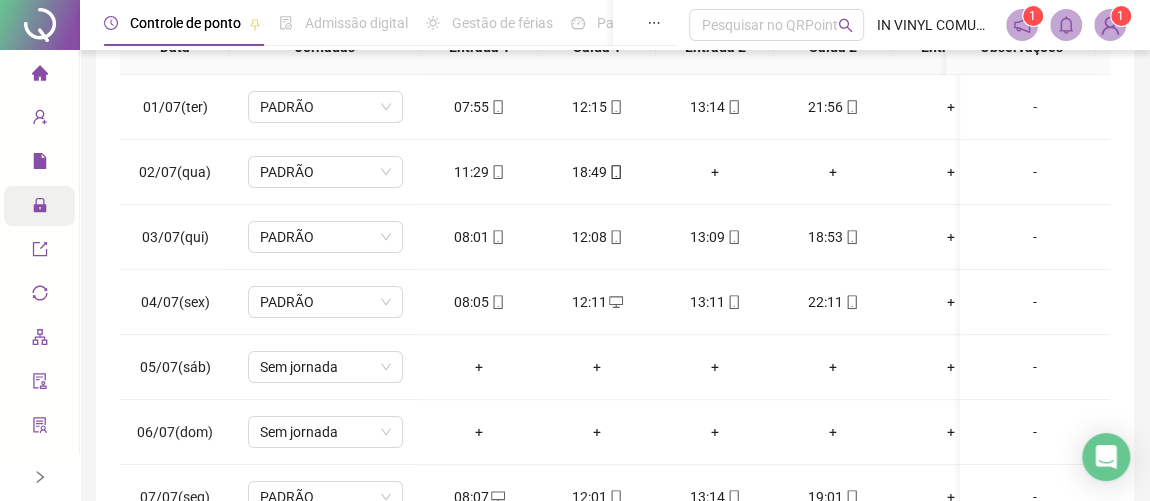 scroll, scrollTop: 496, scrollLeft: 0, axis: vertical 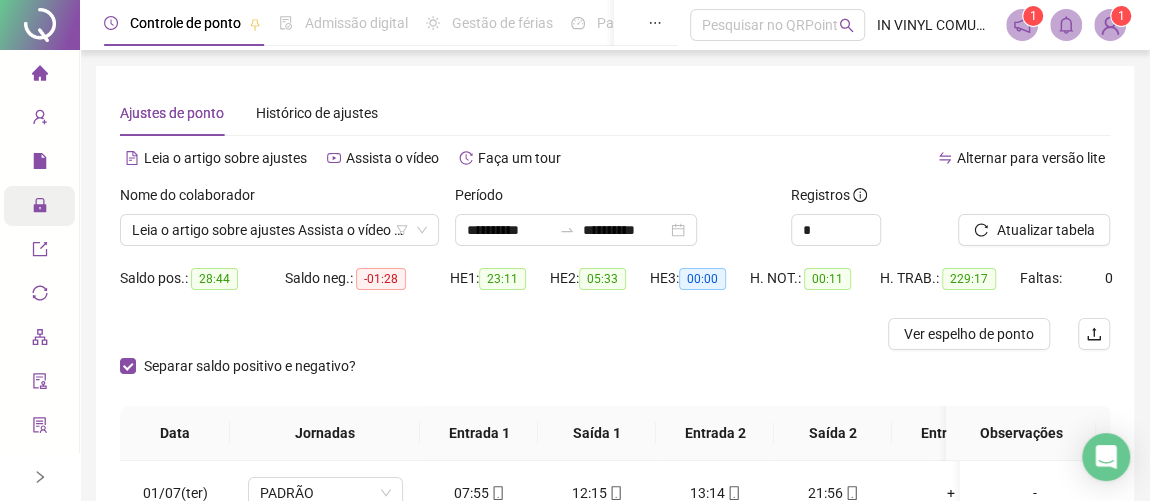 click on "Nome do colaborador" at bounding box center (279, 199) 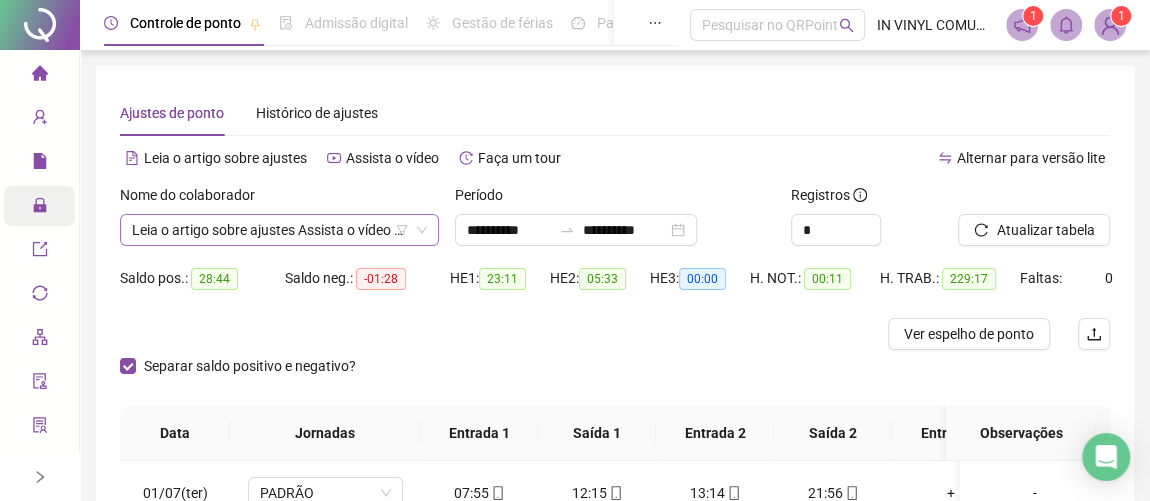 click on "[FIRST] [LAST] [LAST]" at bounding box center [279, 230] 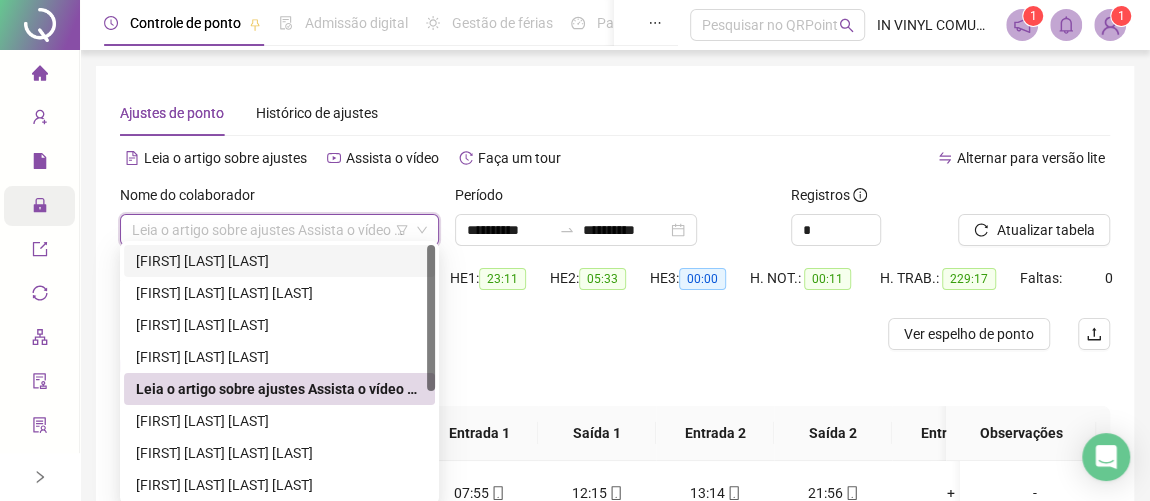 click on "[FIRST] [LAST] [LAST]" at bounding box center (279, 261) 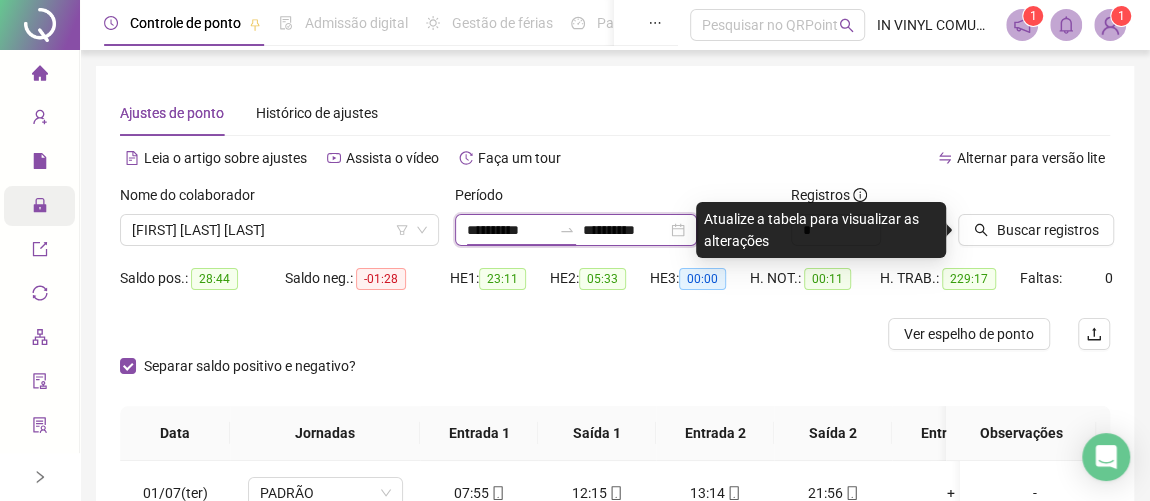 click on "**********" at bounding box center [509, 230] 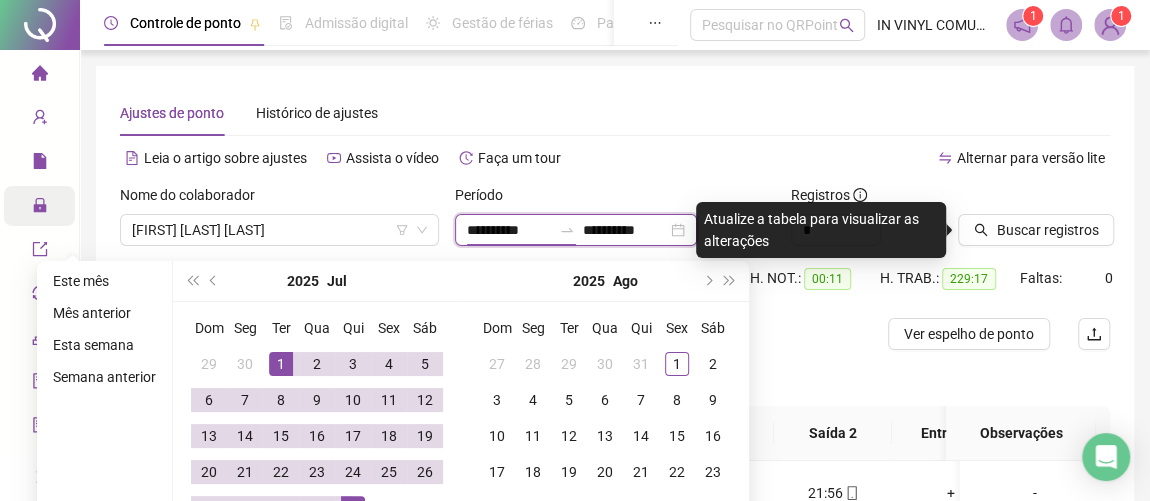 type on "**********" 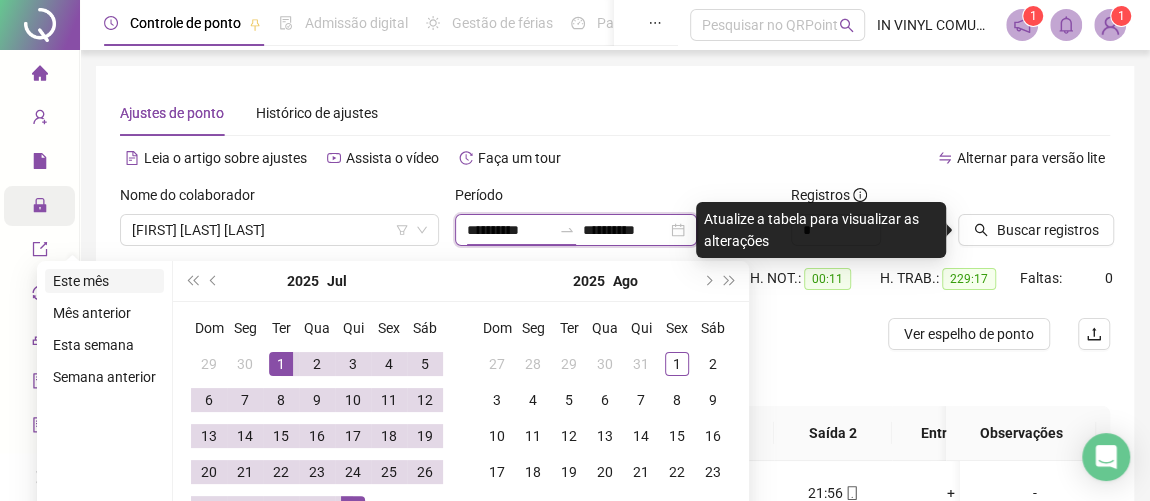 type on "**********" 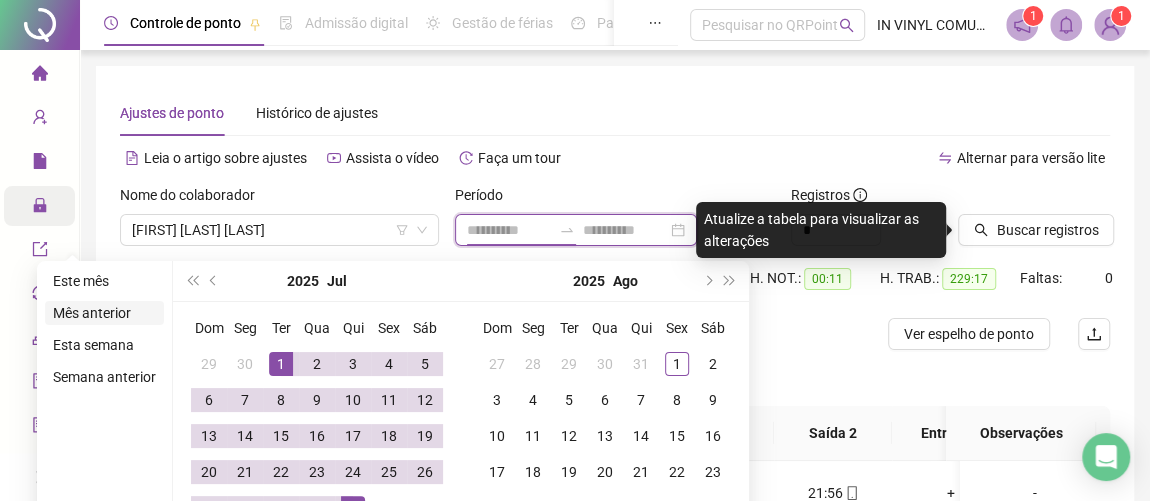 type on "**********" 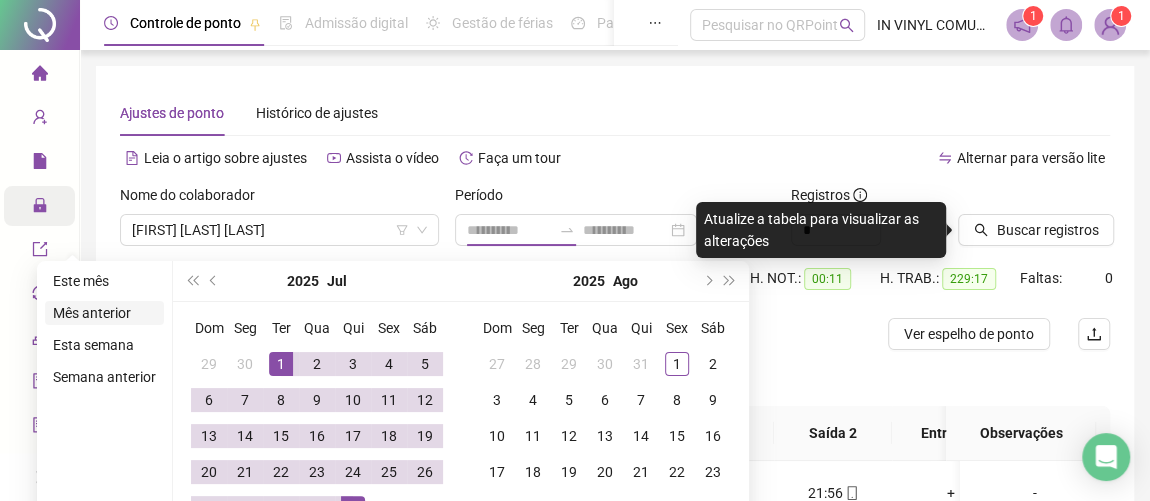 click on "Mês anterior" at bounding box center (104, 313) 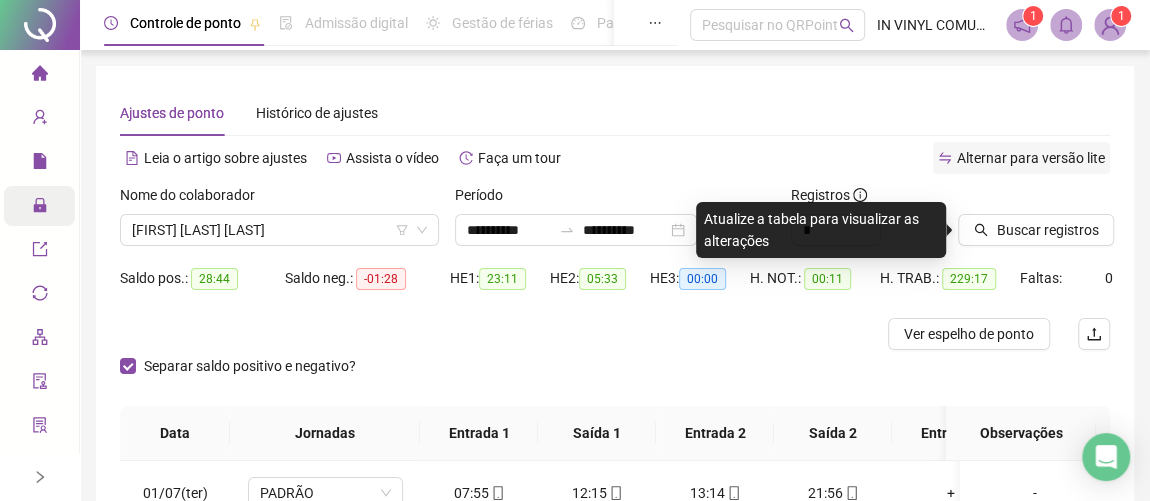 click on "Alternar para versão lite" at bounding box center [1021, 158] 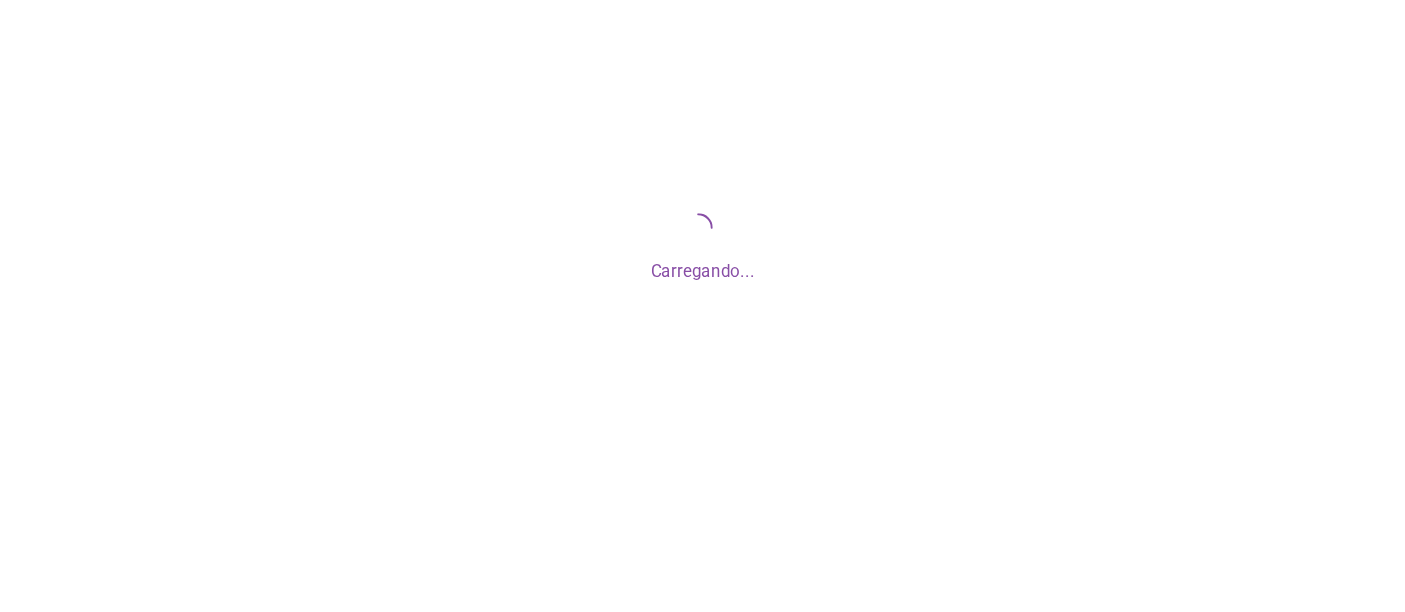 scroll, scrollTop: 0, scrollLeft: 0, axis: both 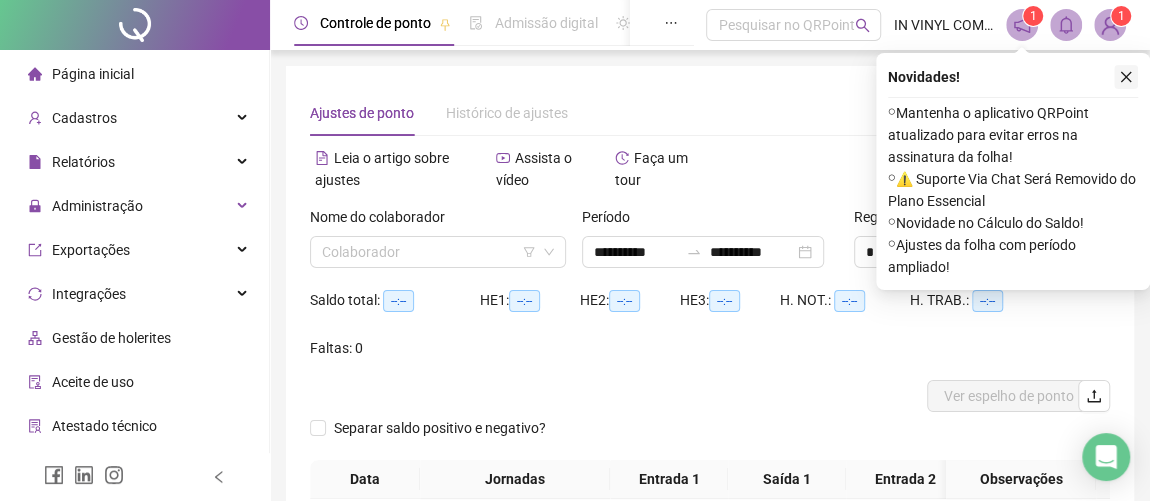 click 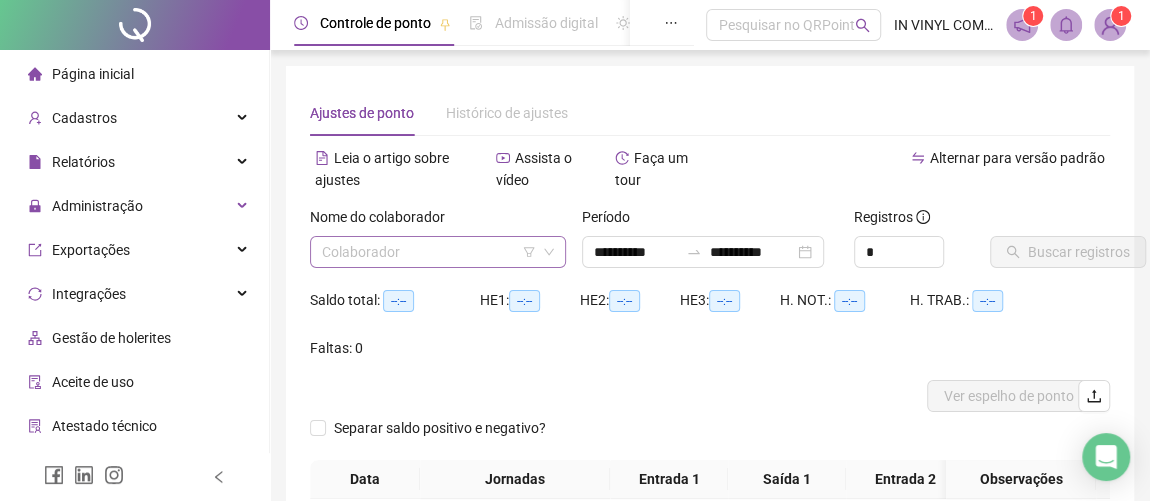 click on "**********" at bounding box center [575, 250] 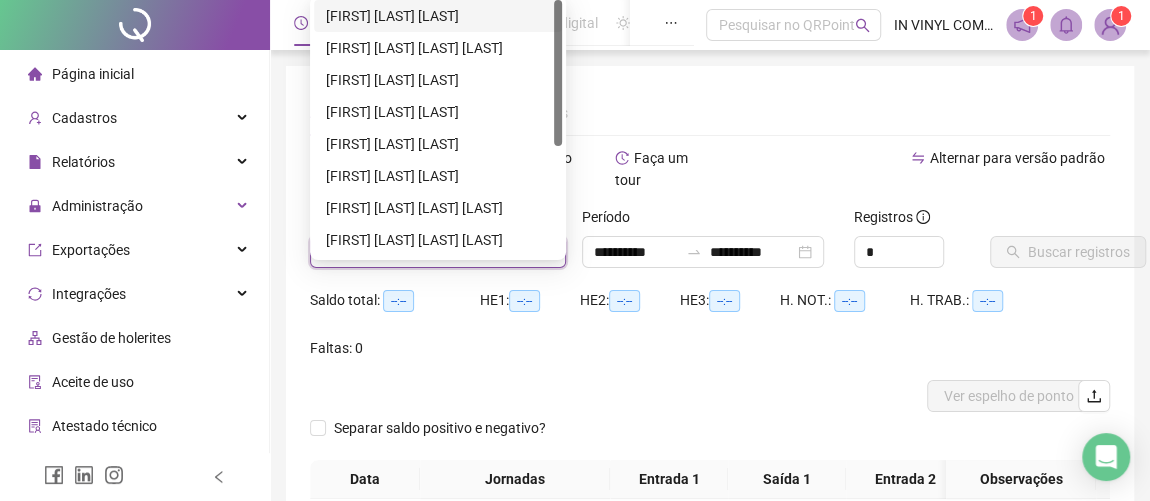 click on "[FIRST] [LAST] [LAST]" at bounding box center (438, 16) 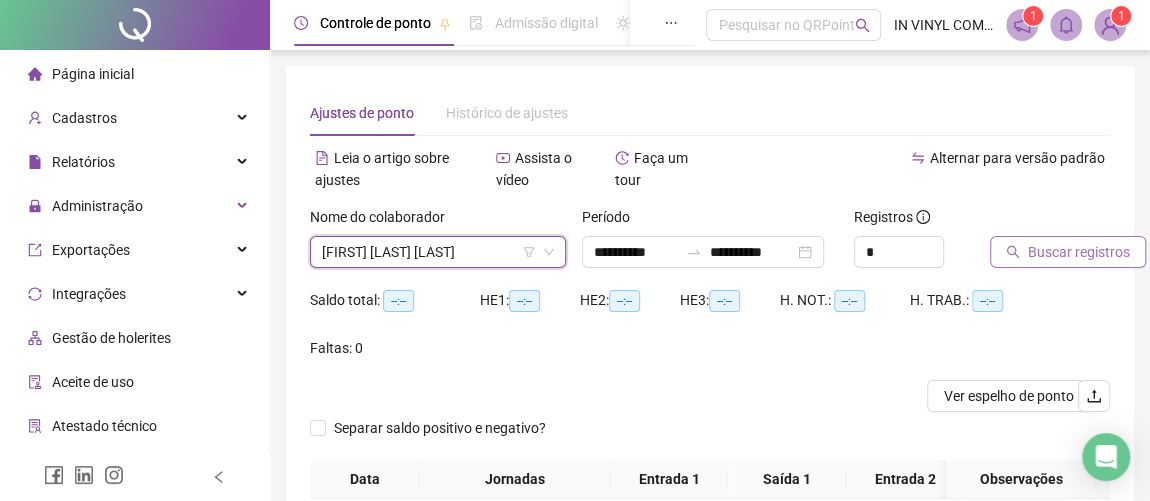 click on "Buscar registros" at bounding box center [1079, 252] 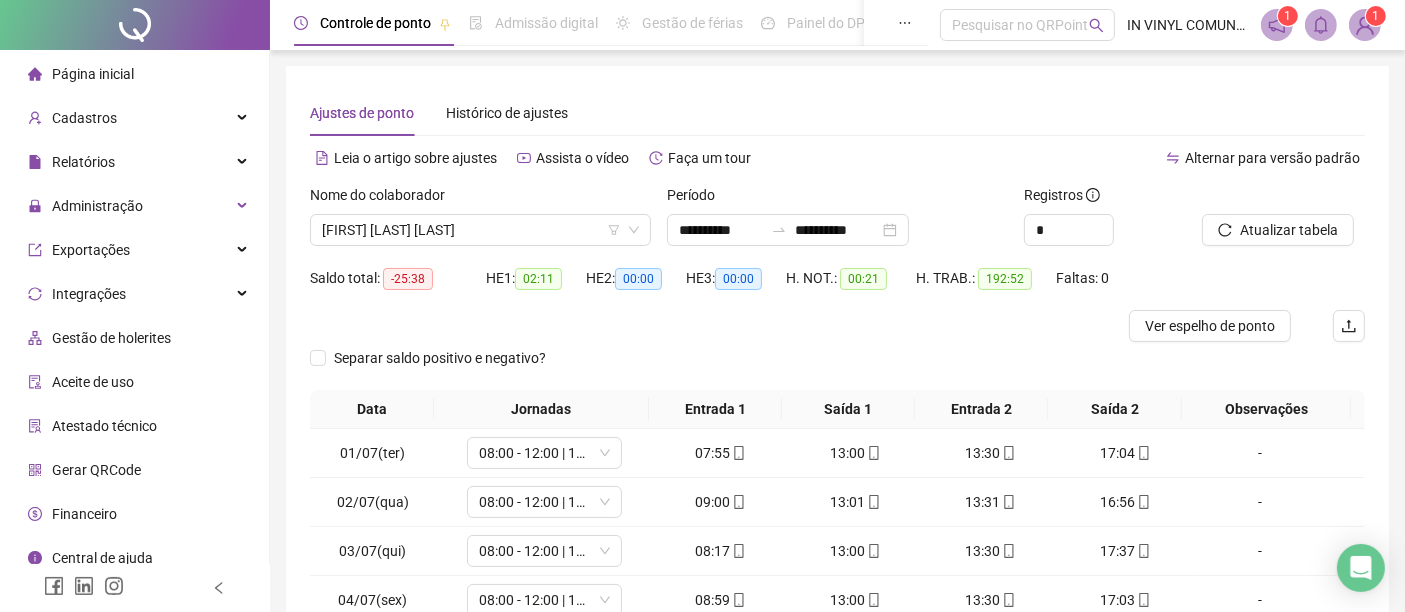 drag, startPoint x: 1131, startPoint y: 0, endPoint x: 860, endPoint y: 326, distance: 423.93042 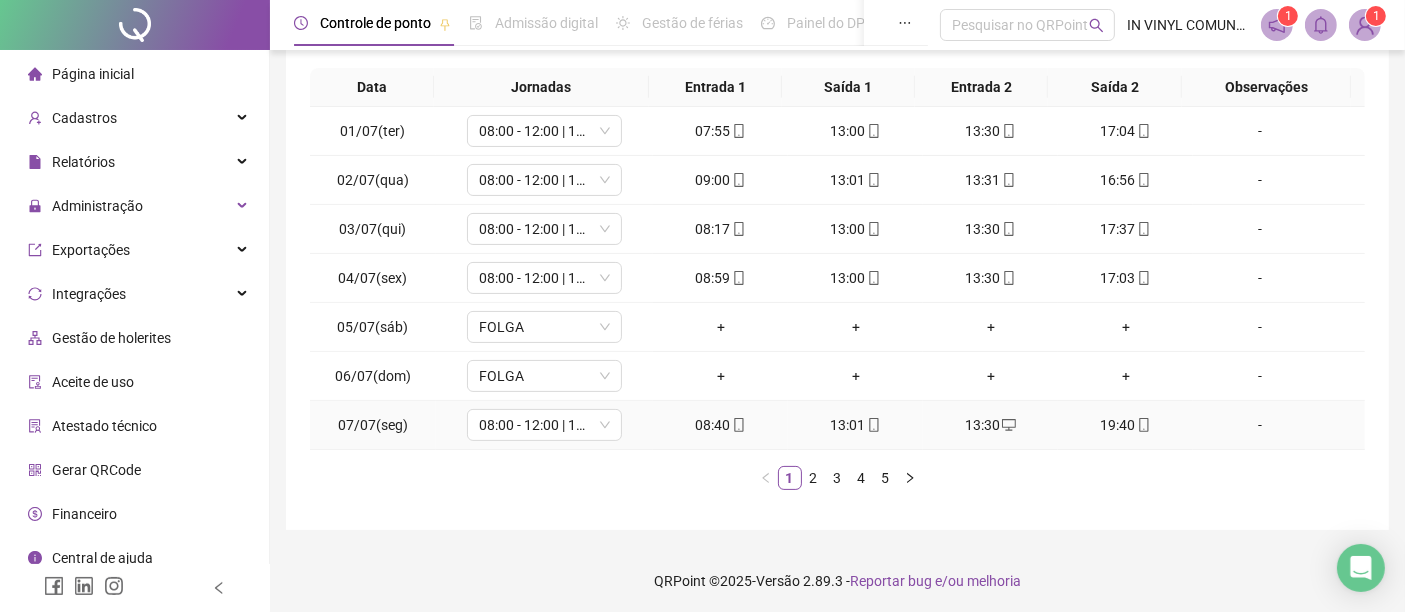 scroll, scrollTop: 0, scrollLeft: 0, axis: both 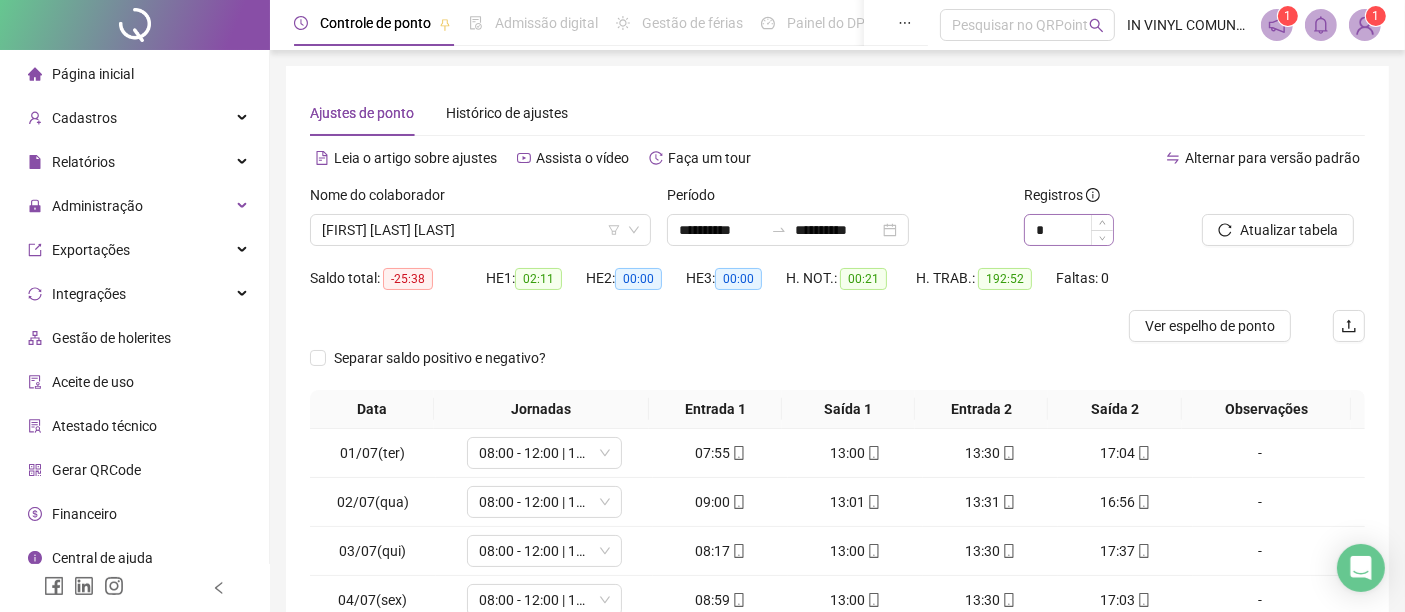 click at bounding box center [1102, 237] 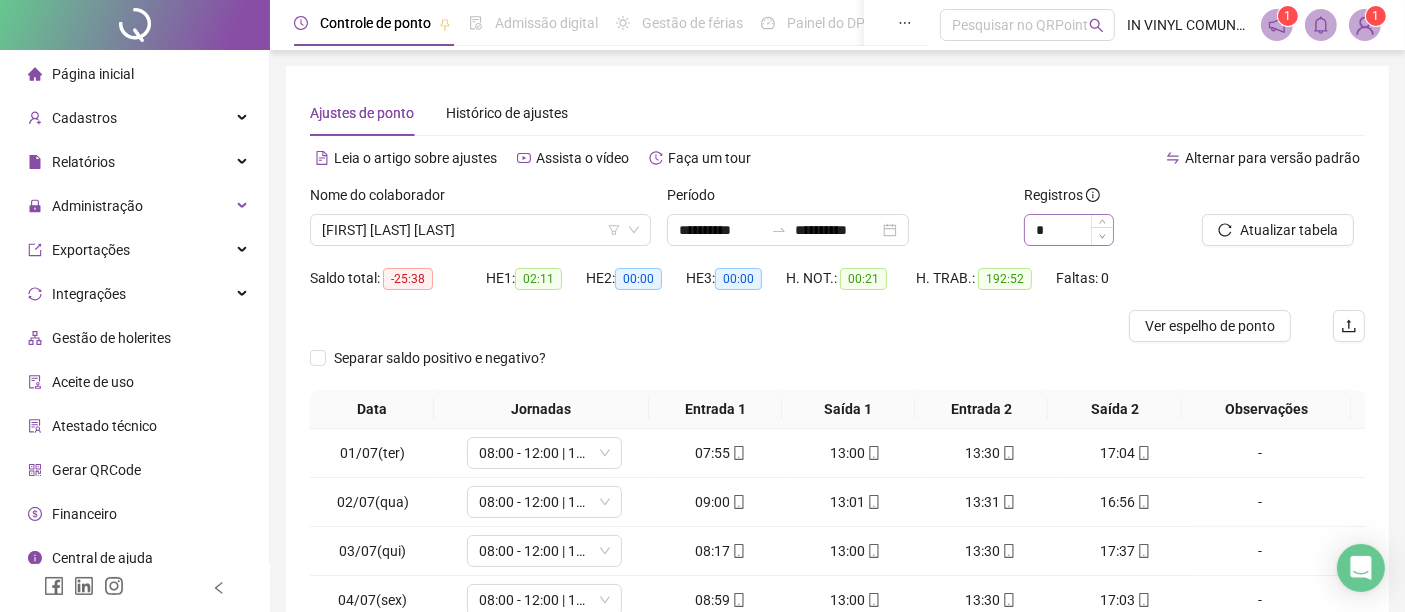 click at bounding box center (1102, 236) 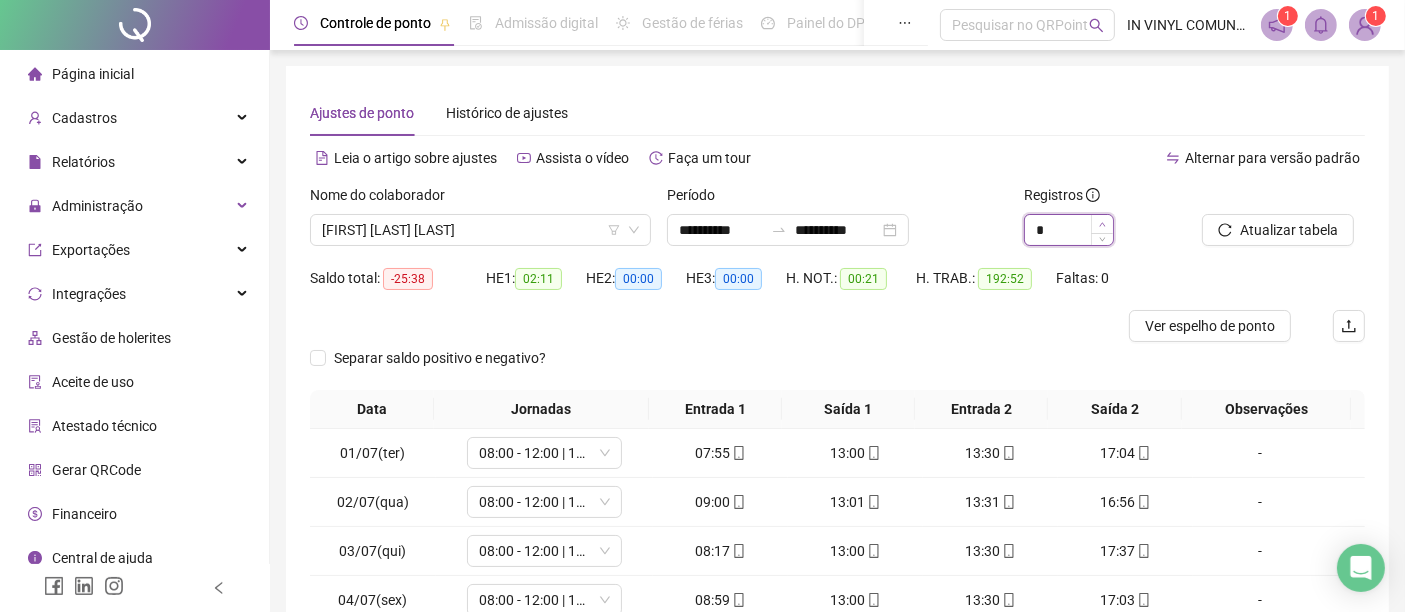 click at bounding box center [1102, 224] 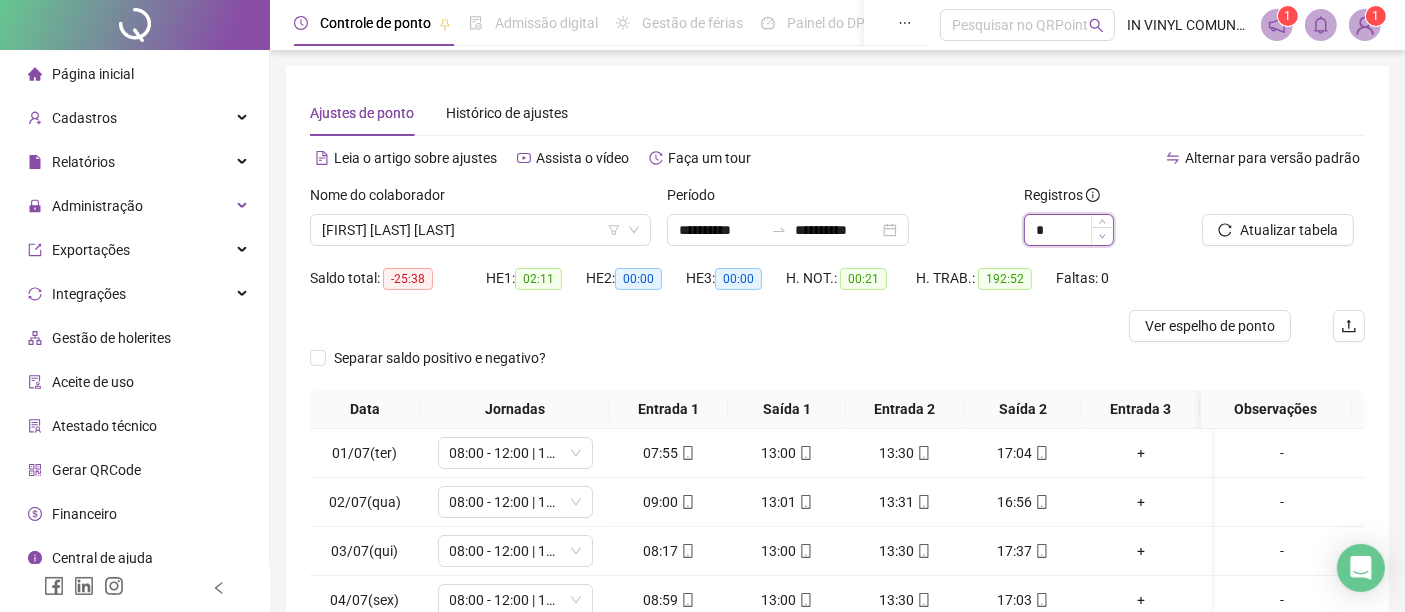 drag, startPoint x: 1108, startPoint y: 227, endPoint x: 1102, endPoint y: 241, distance: 15.231546 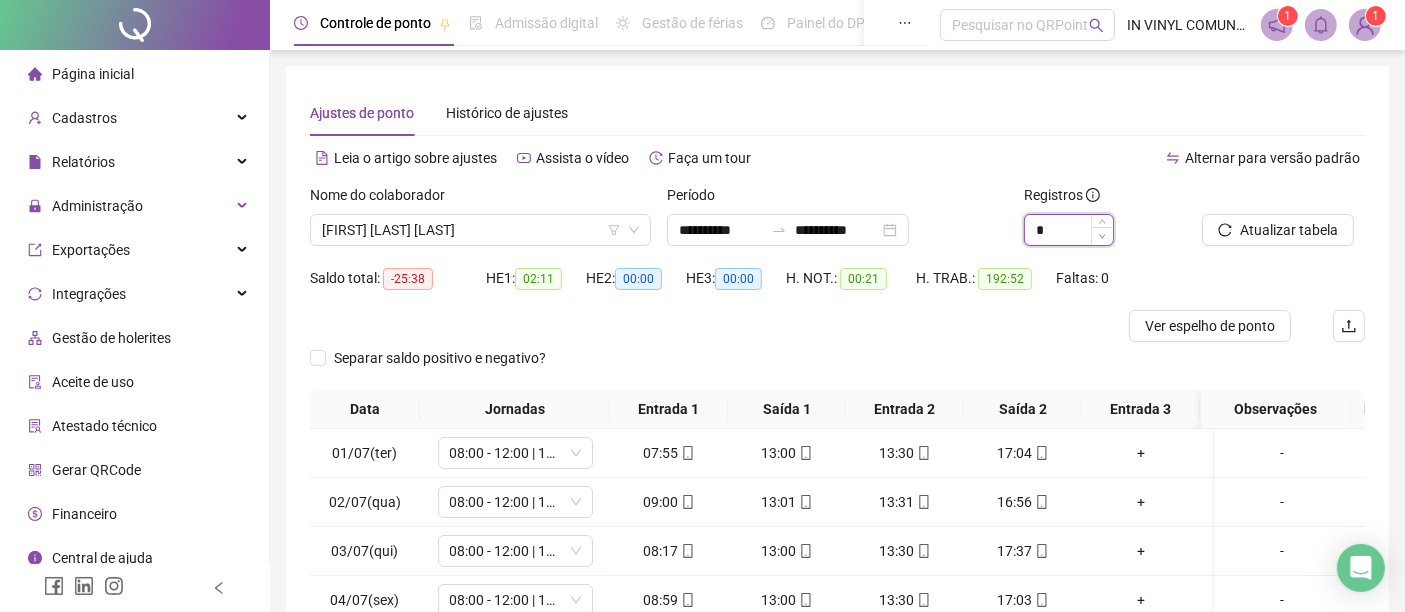 click at bounding box center [1102, 236] 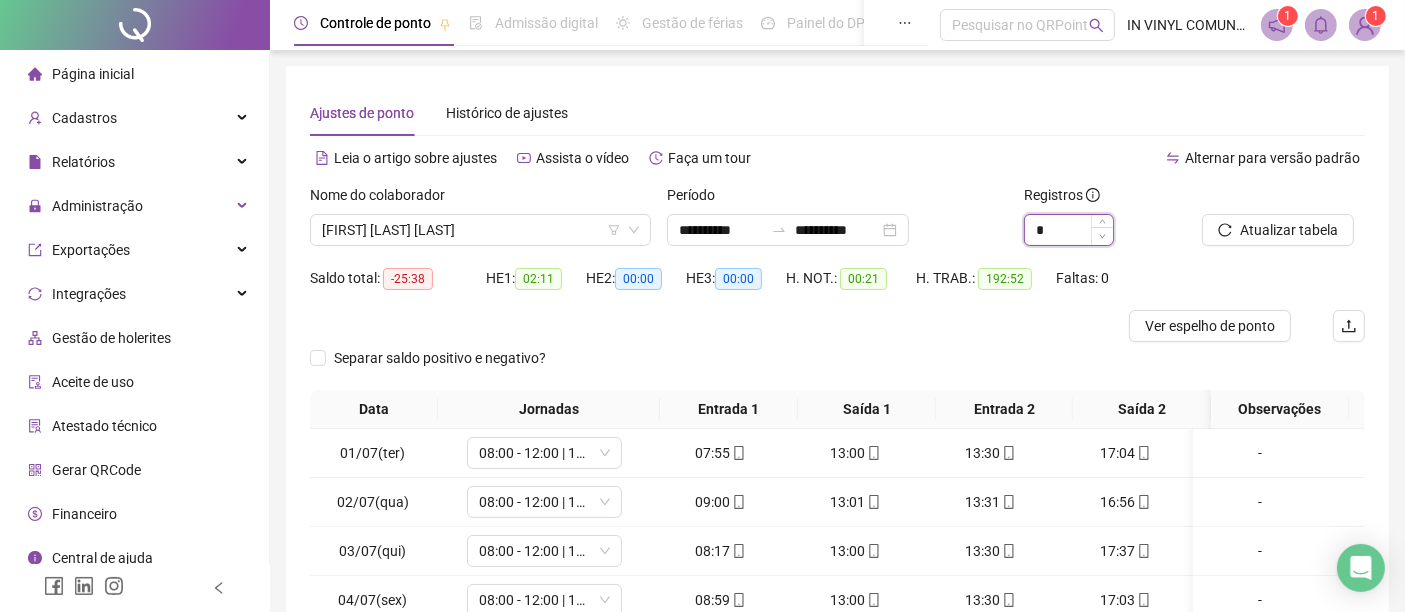 click at bounding box center [1102, 236] 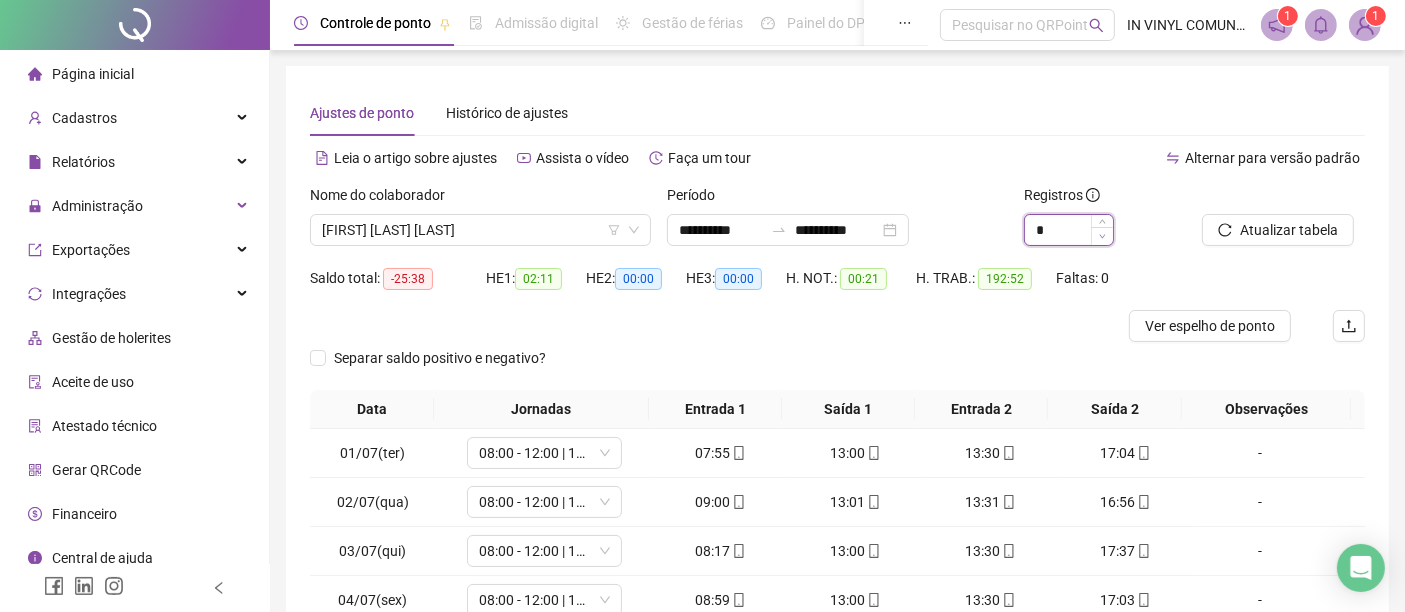 click at bounding box center [1102, 236] 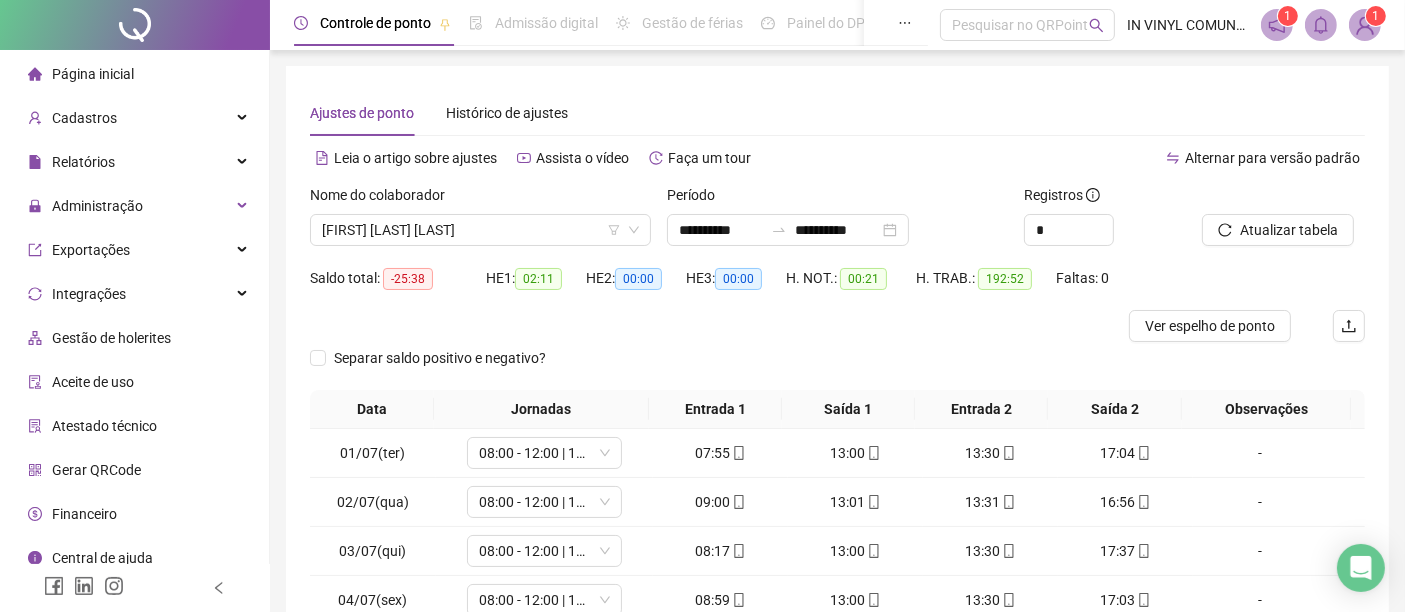 click 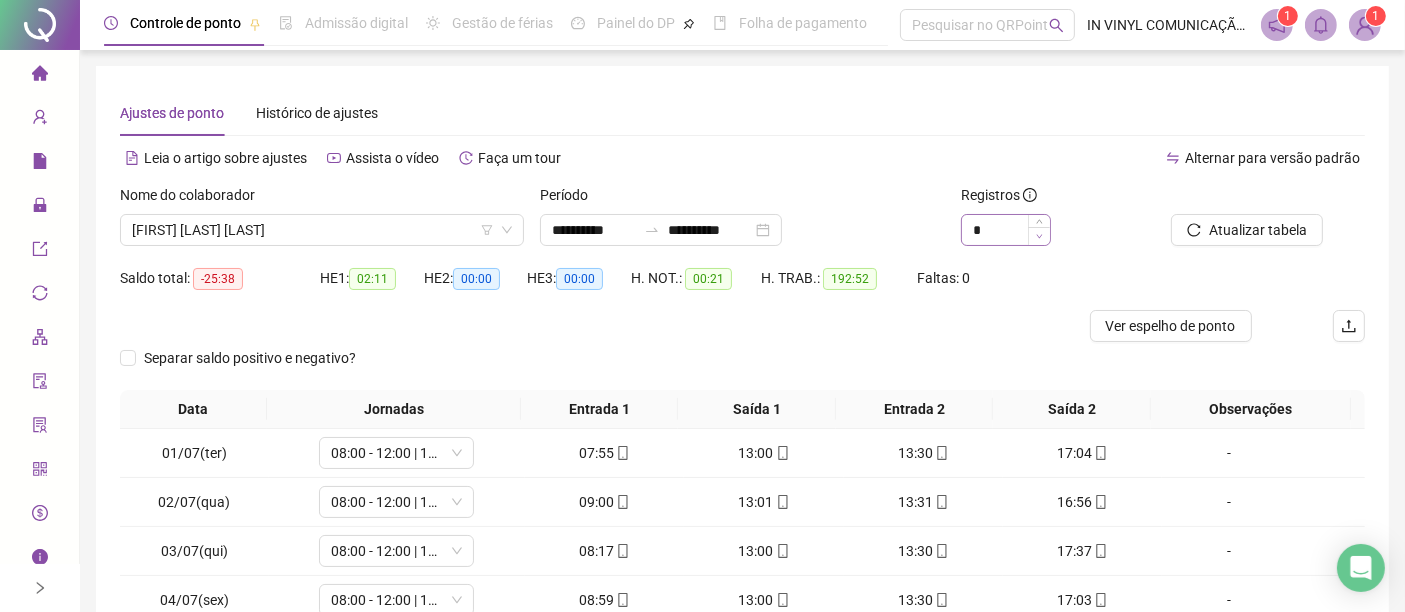 click 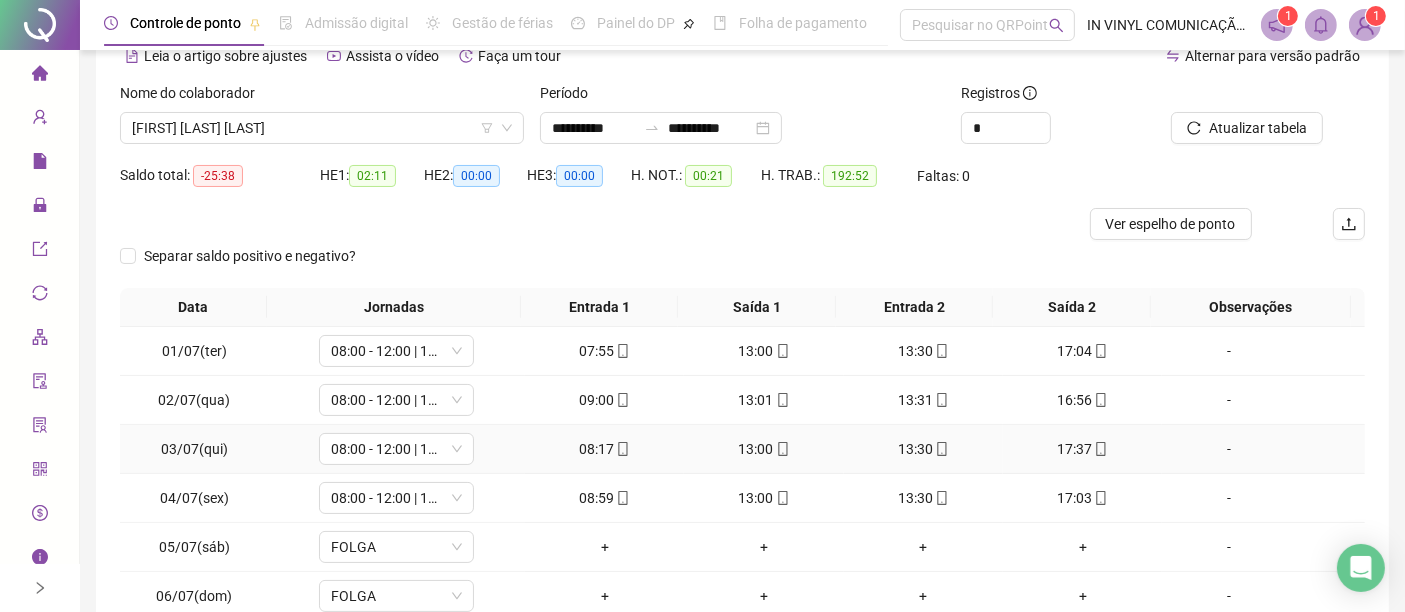 scroll, scrollTop: 0, scrollLeft: 0, axis: both 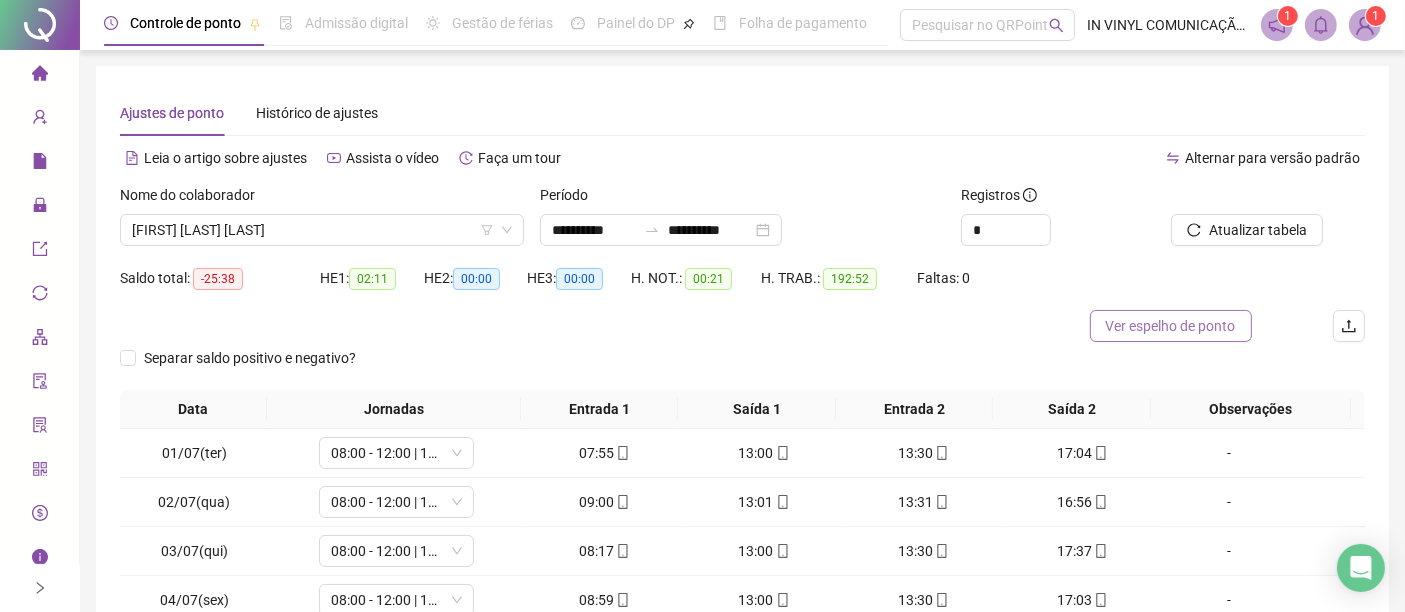 click on "Ver espelho de ponto" at bounding box center [1171, 326] 